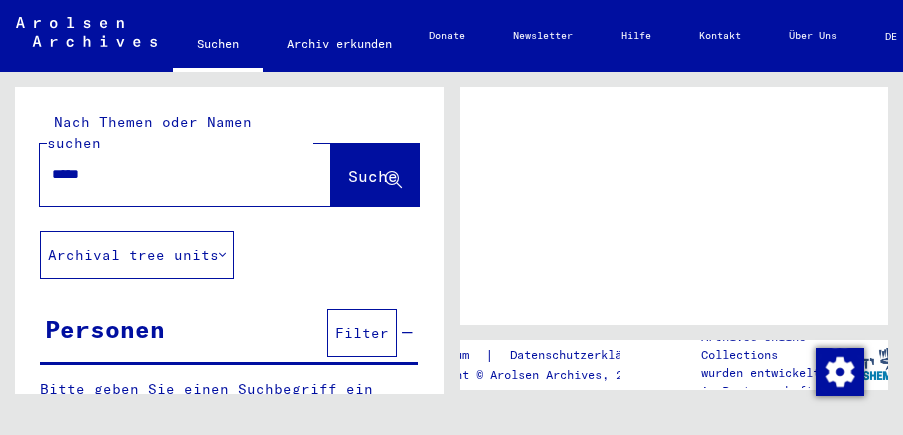 scroll, scrollTop: 0, scrollLeft: 0, axis: both 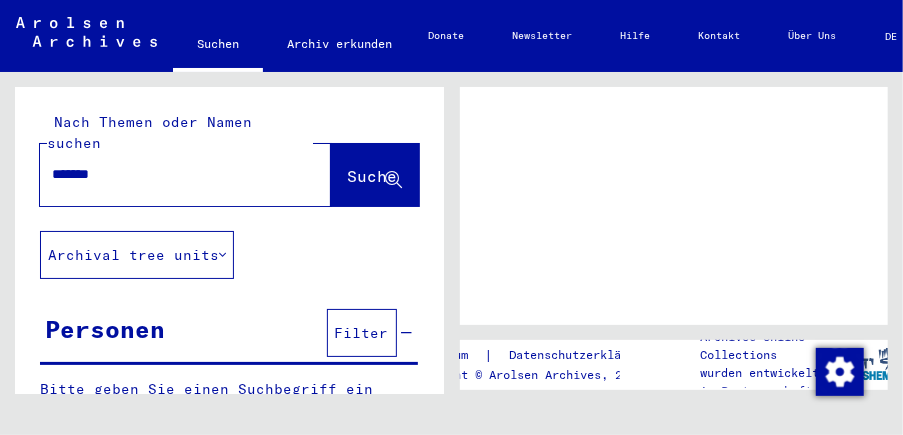 type on "*******" 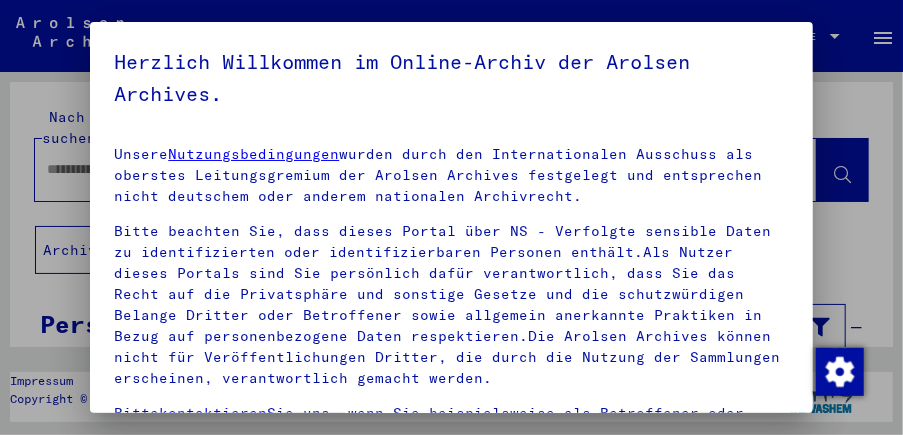 scroll, scrollTop: 426, scrollLeft: 0, axis: vertical 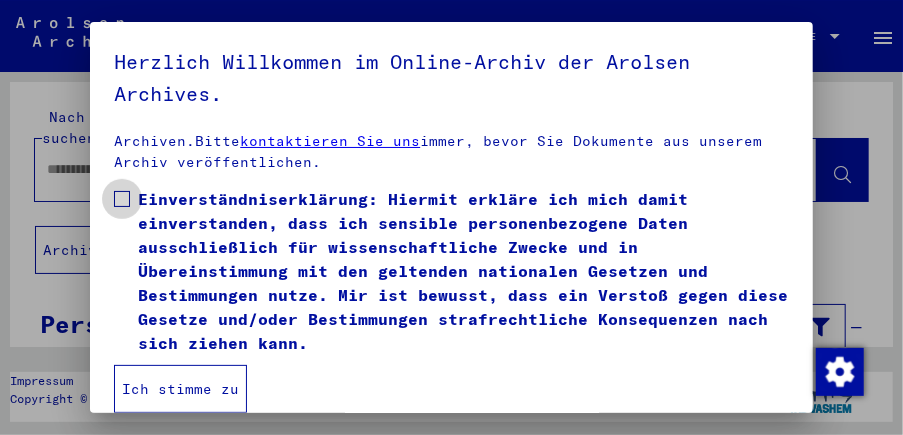 click at bounding box center [122, 199] 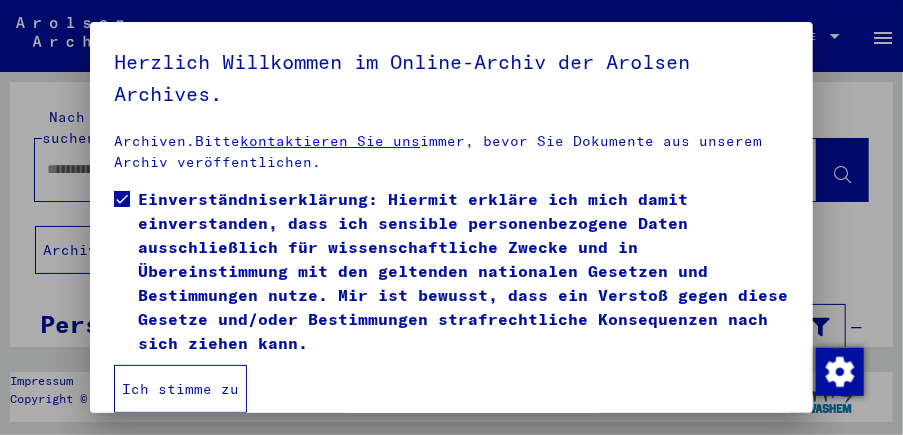 click on "Ich stimme zu" at bounding box center (180, 389) 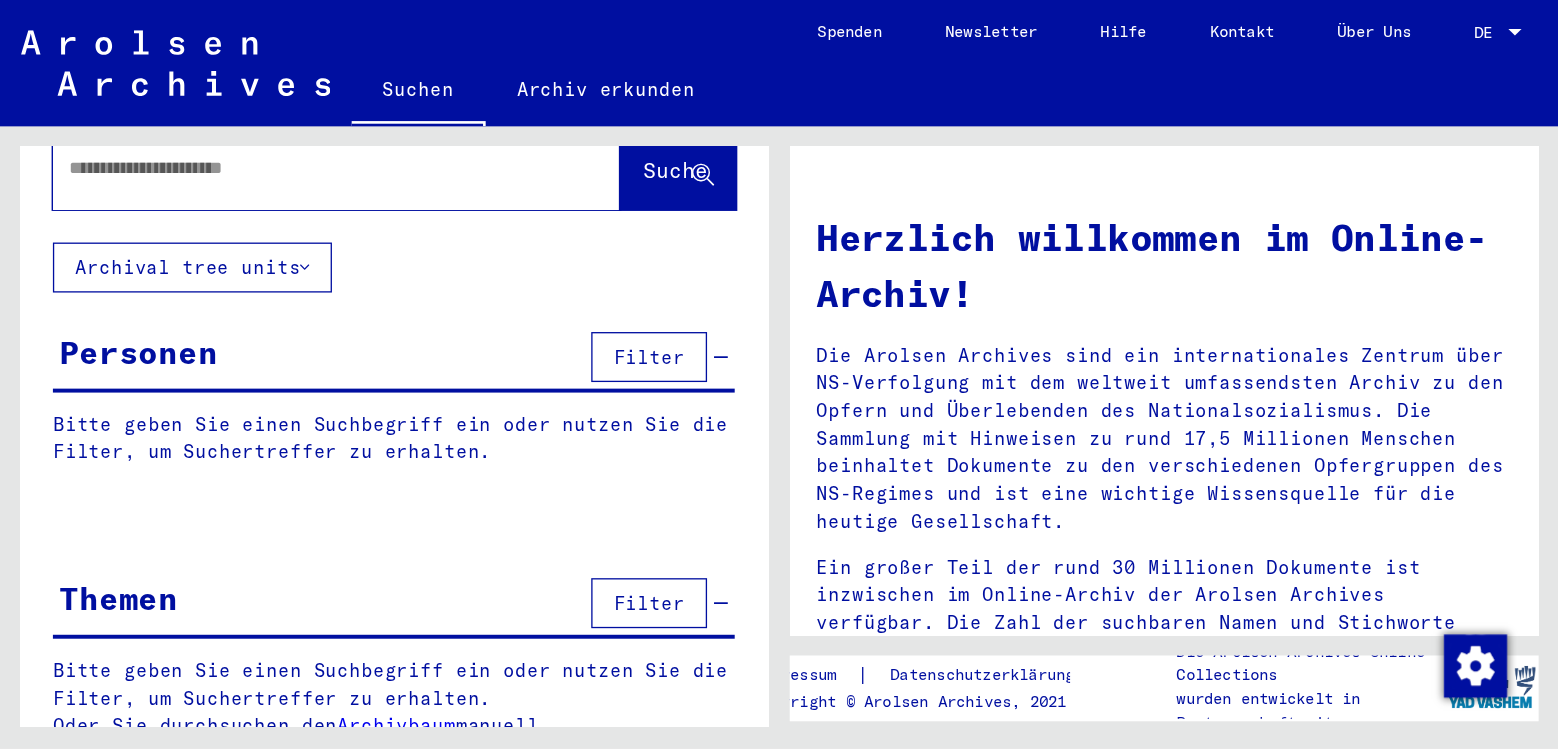 scroll, scrollTop: 0, scrollLeft: 0, axis: both 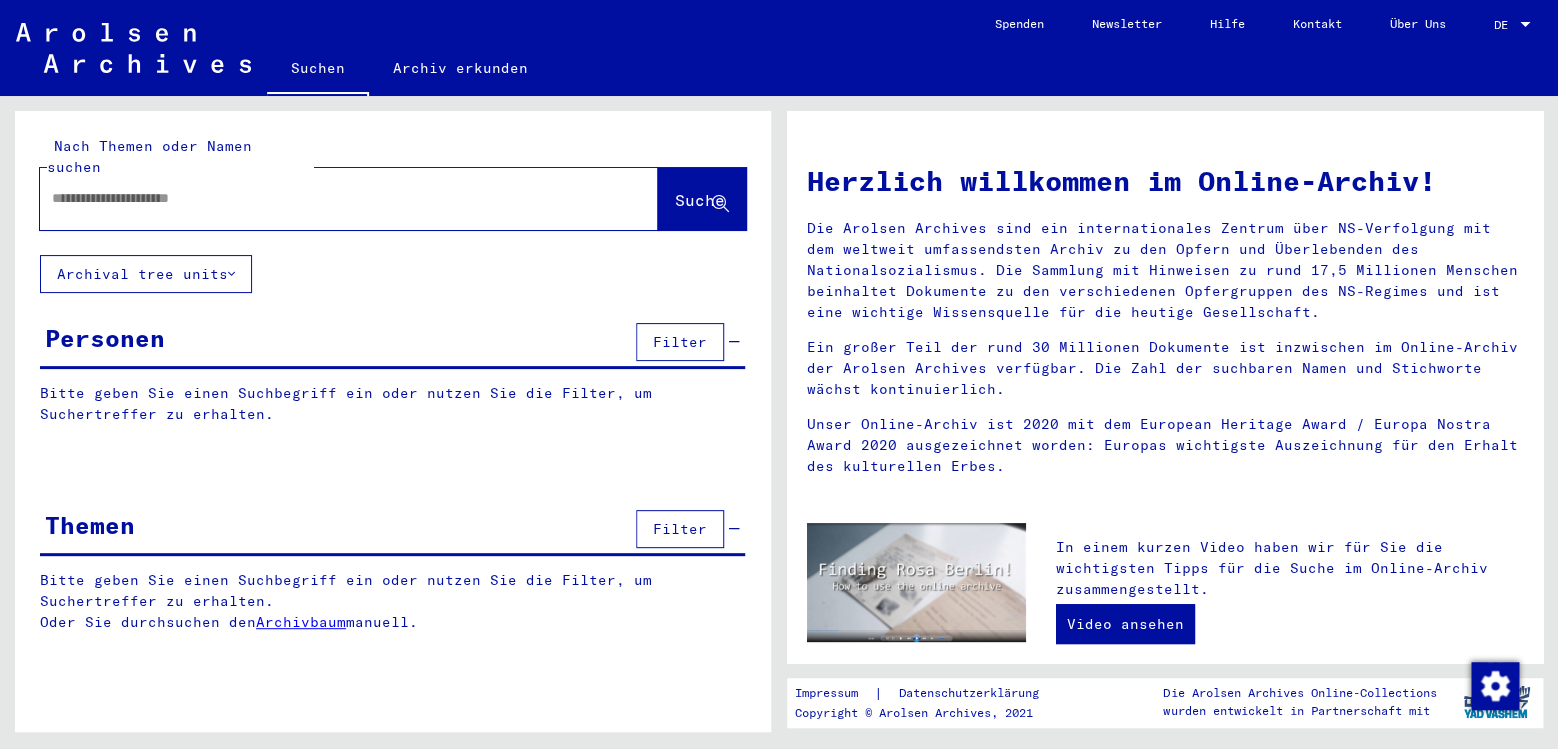 click 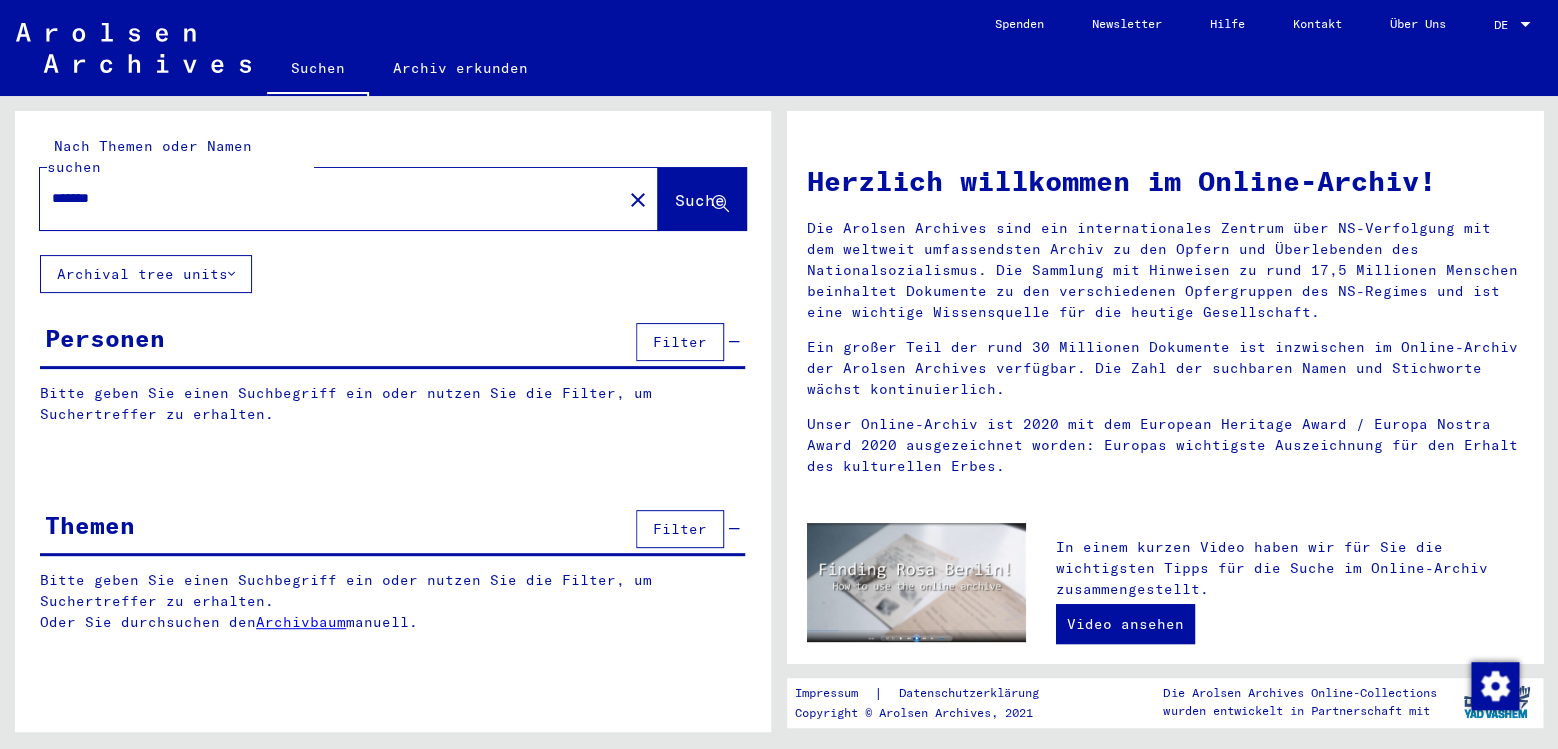 type on "*******" 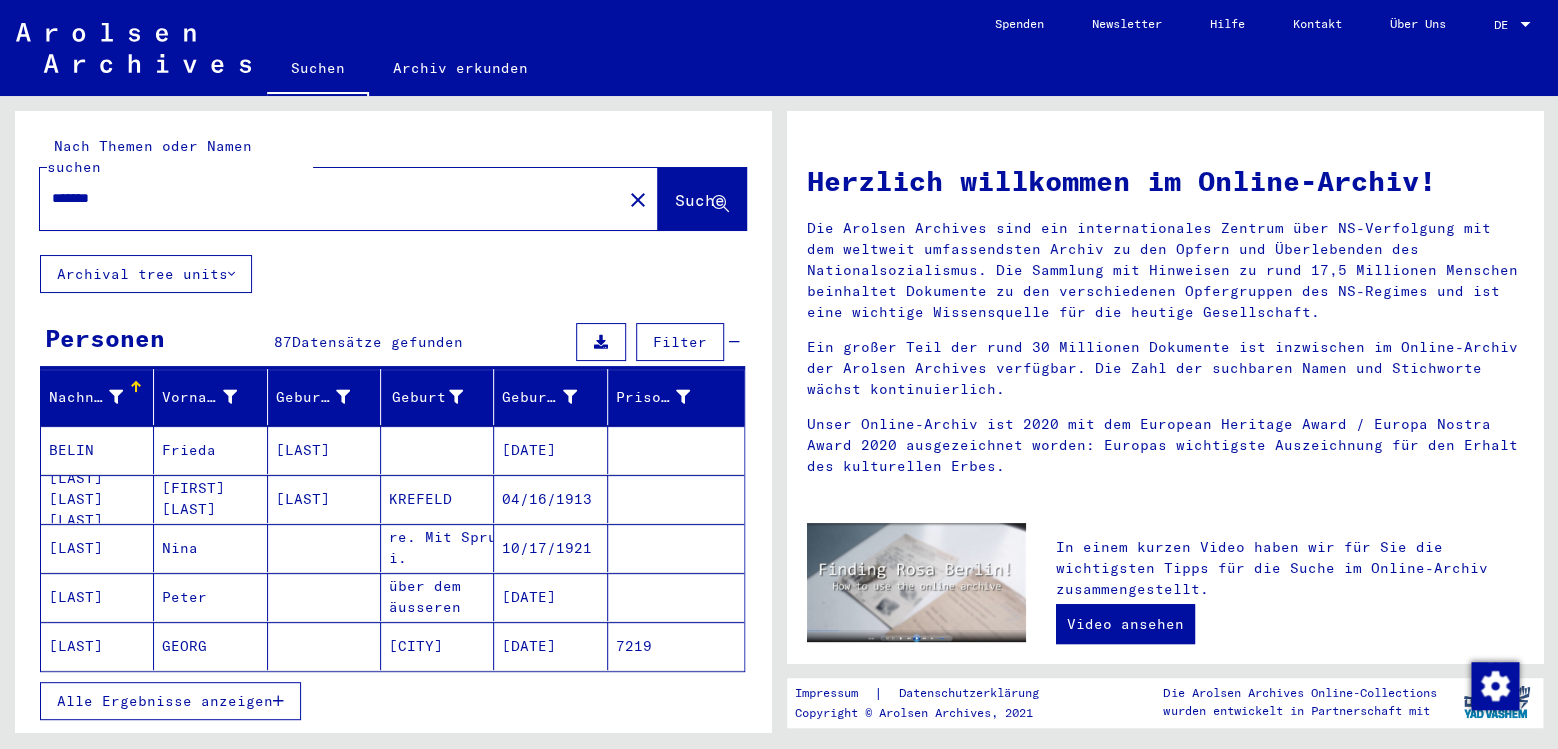 click on "GEORG" 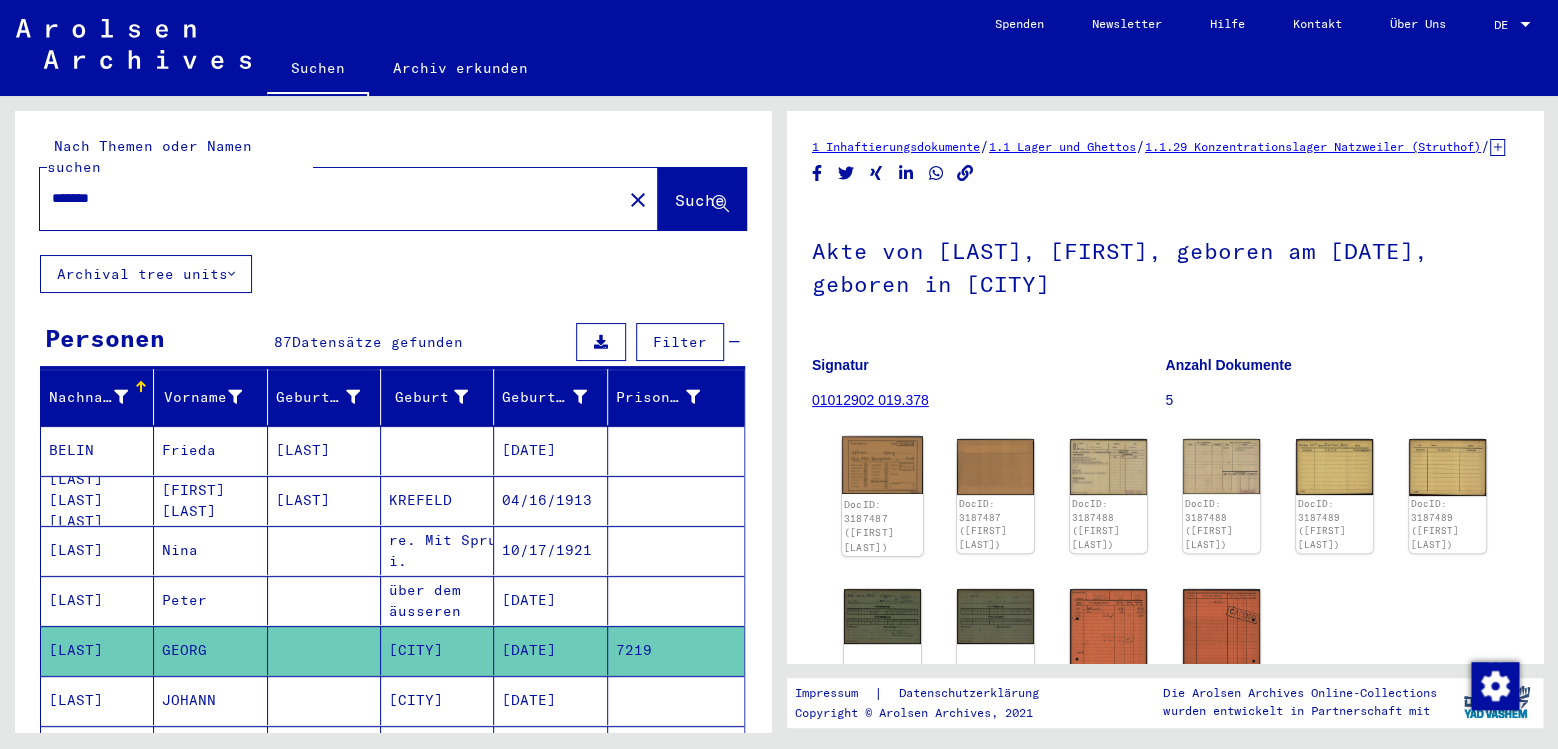 click 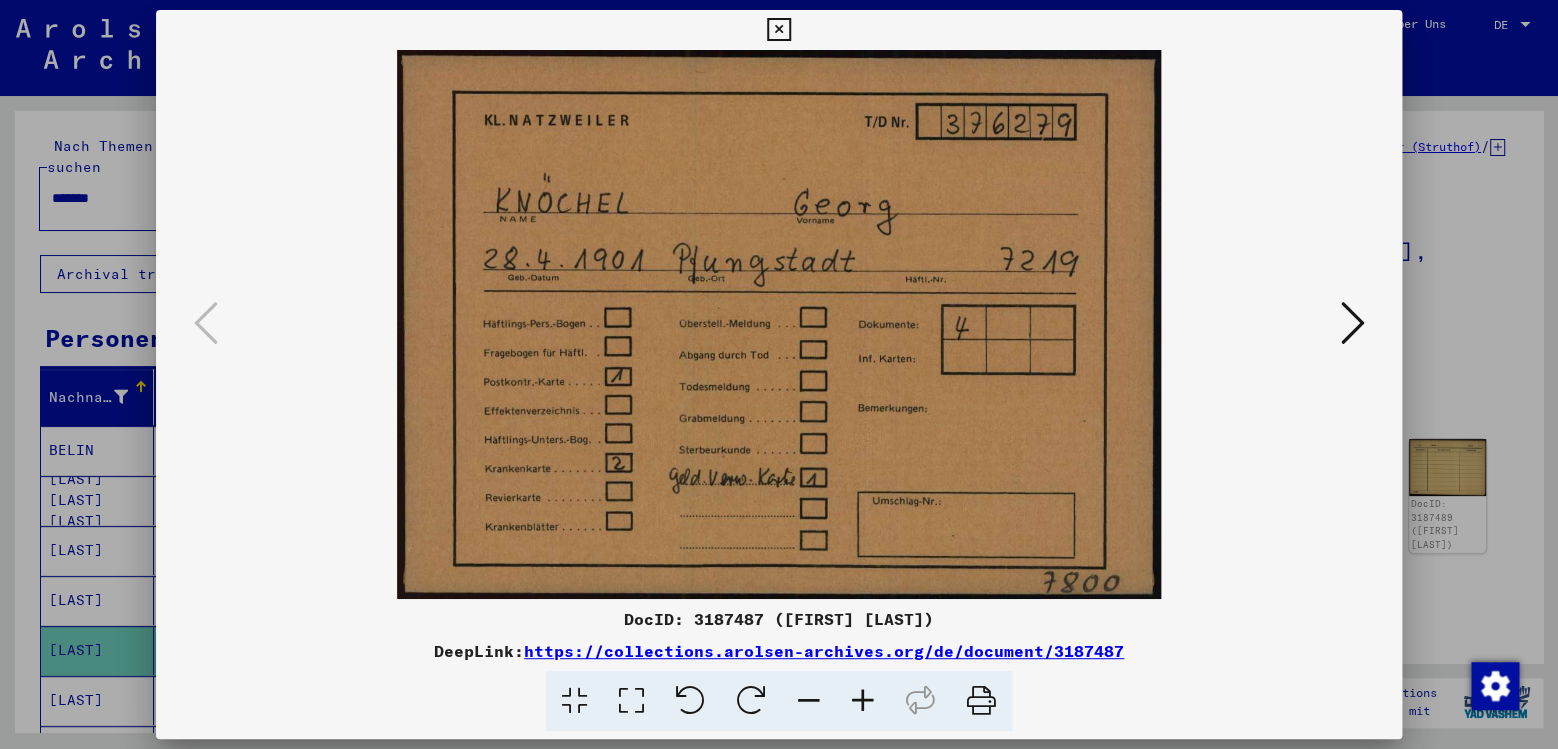 click at bounding box center [1352, 323] 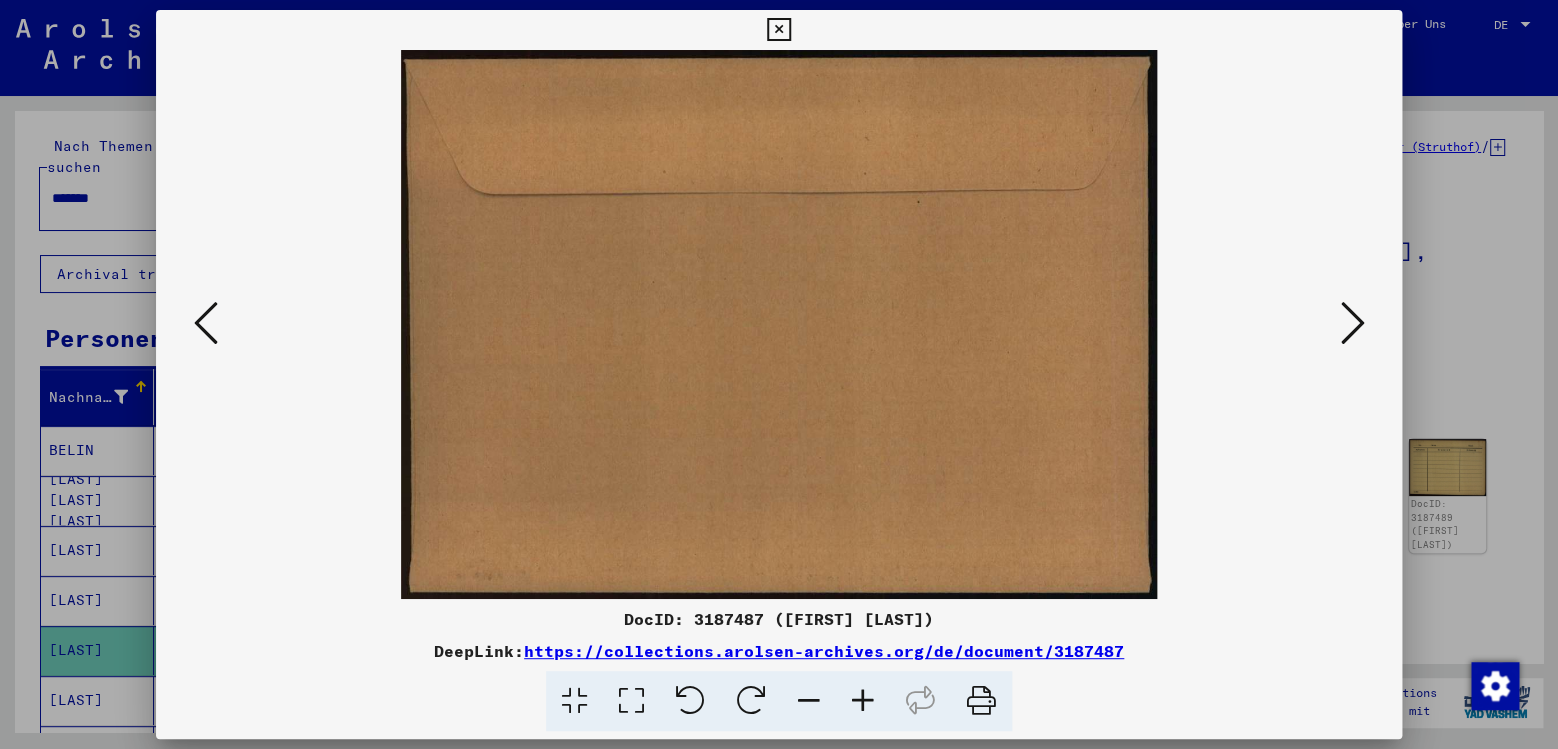click at bounding box center (1352, 323) 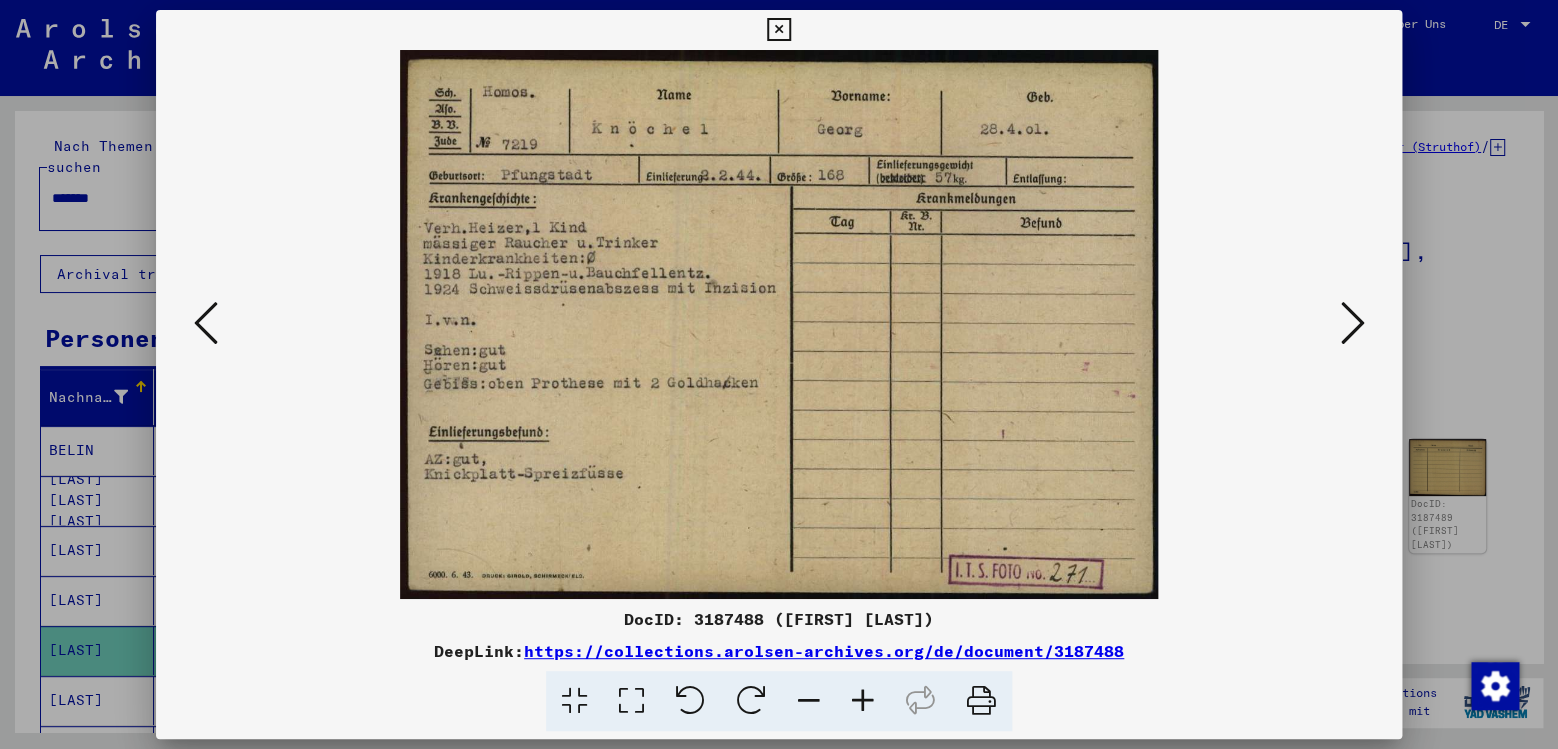 click at bounding box center (1352, 323) 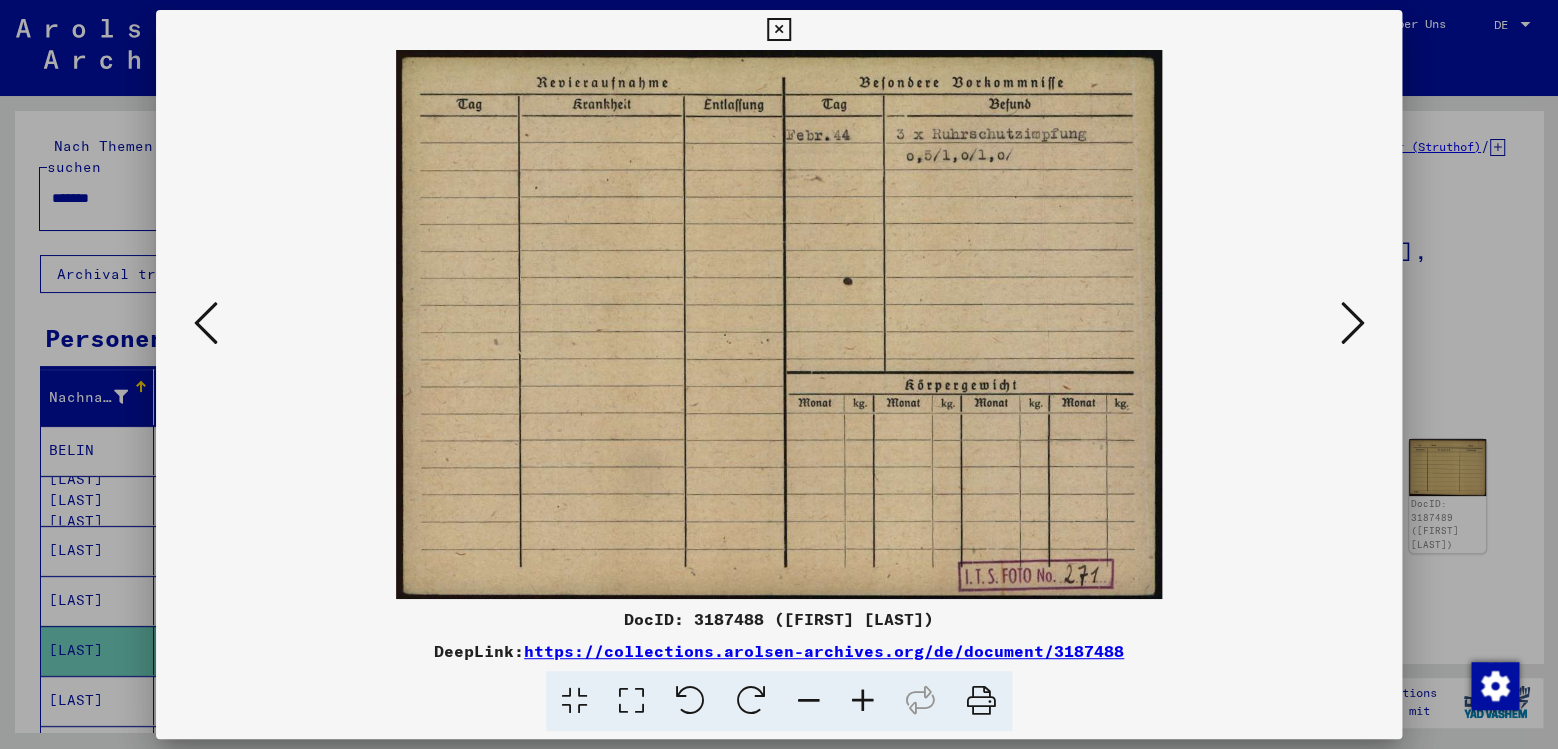 click at bounding box center [1352, 323] 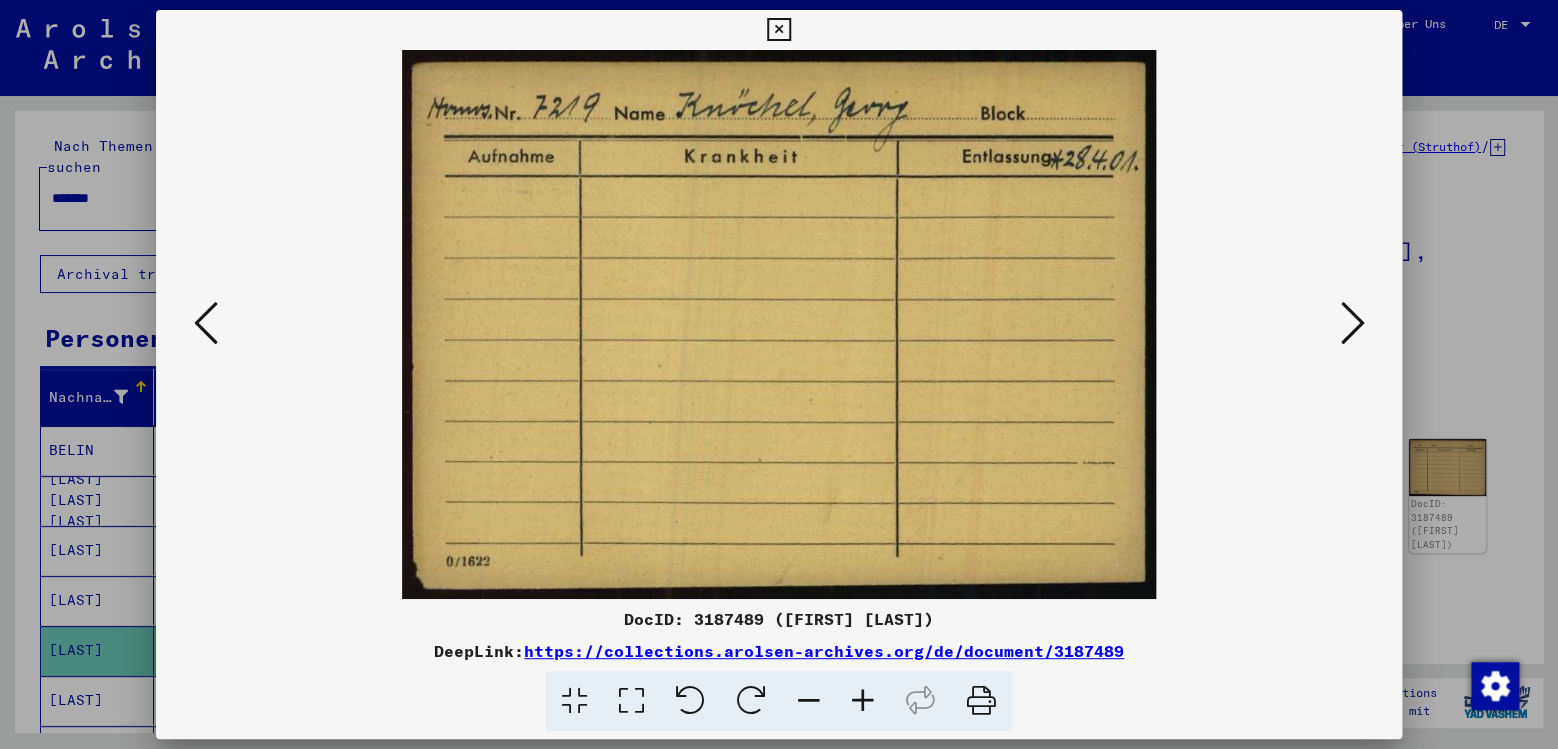 click at bounding box center (1352, 323) 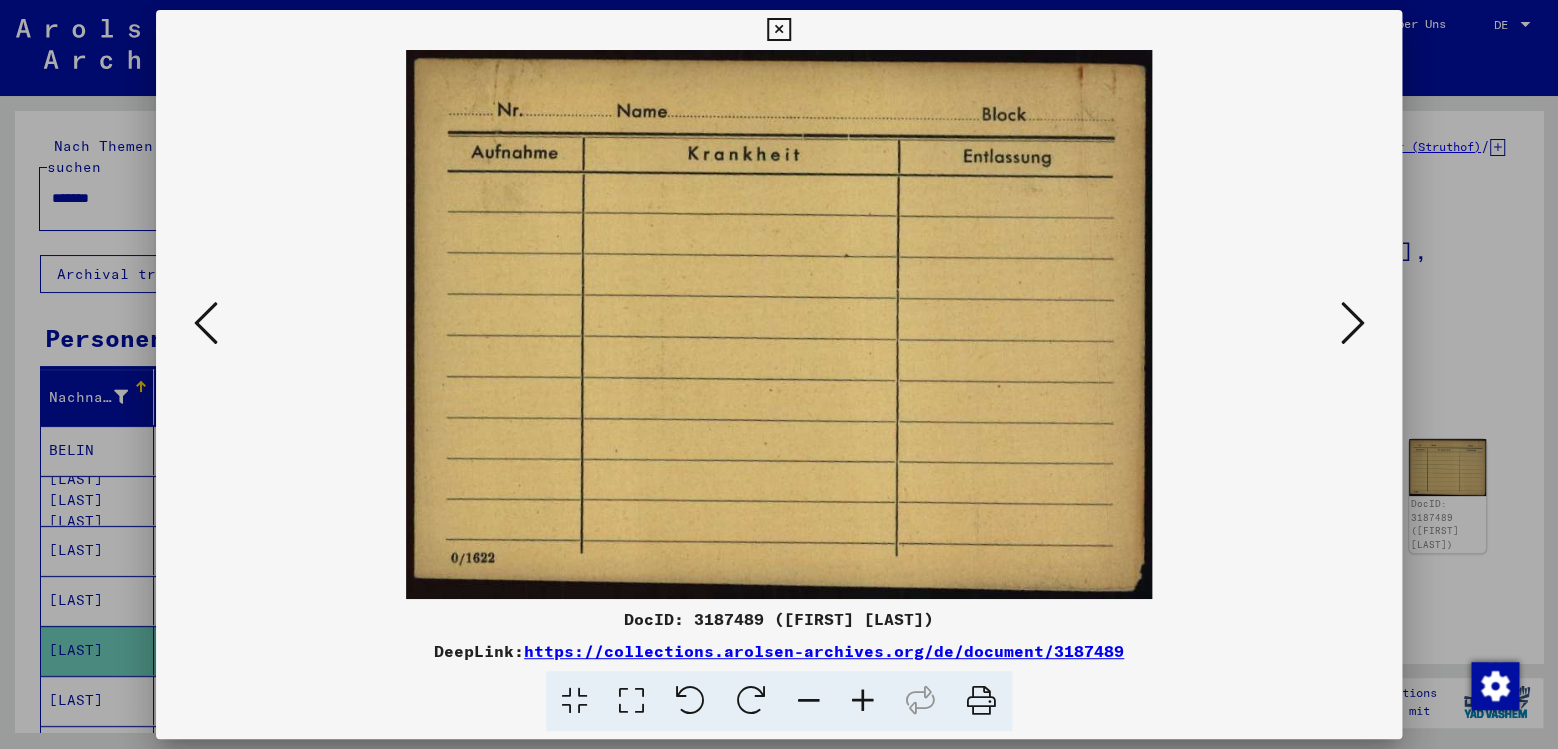 click at bounding box center (1352, 323) 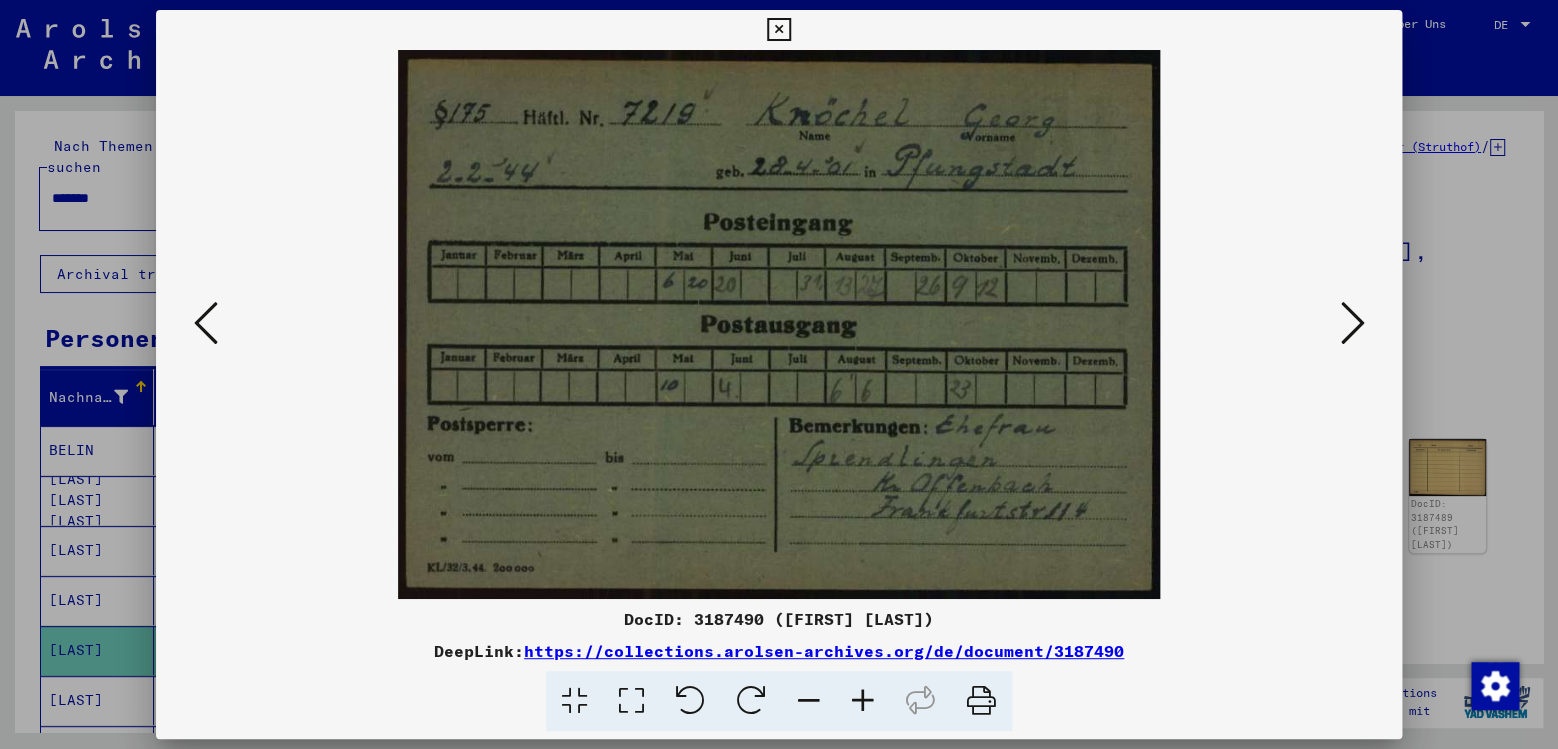click at bounding box center (1352, 323) 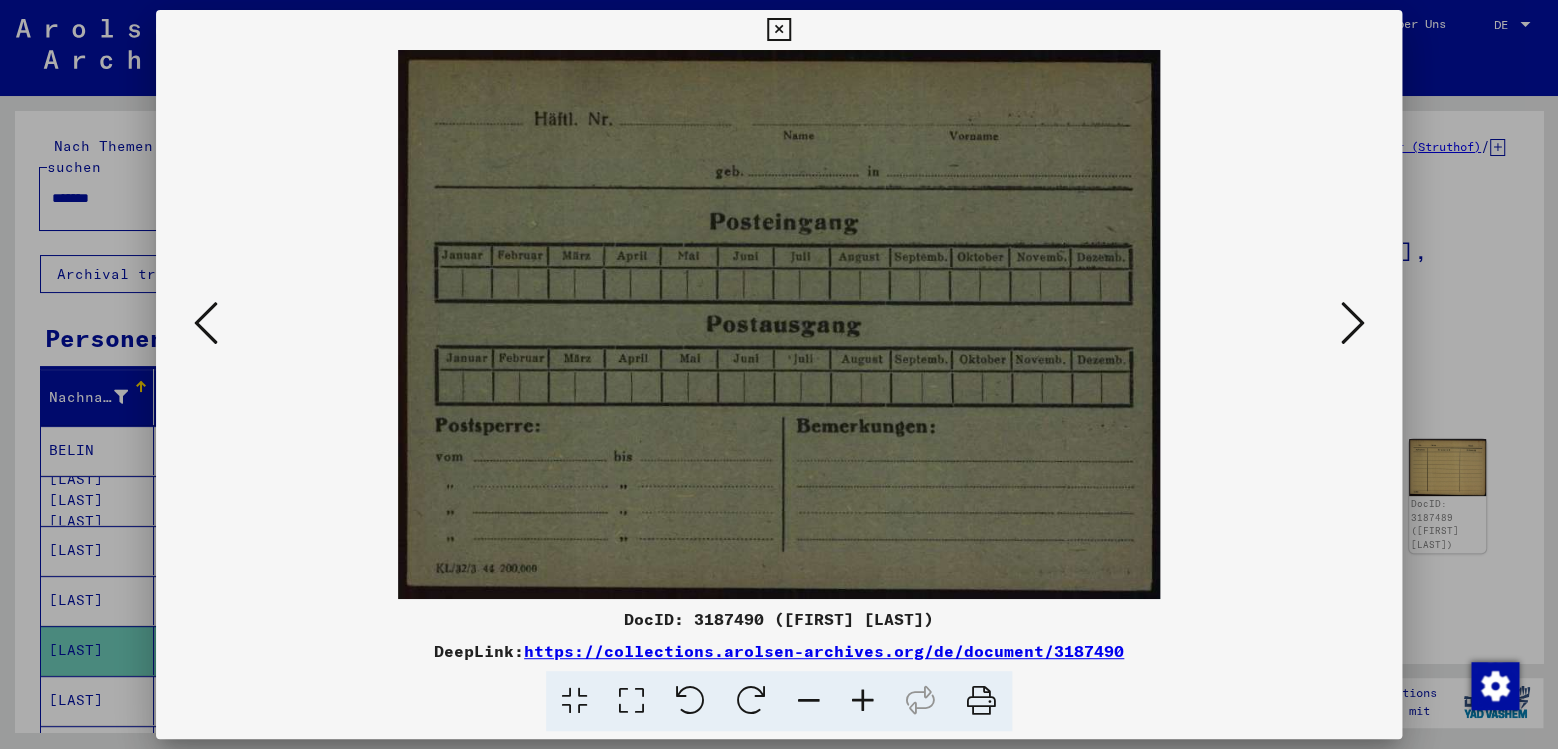 click at bounding box center (1352, 323) 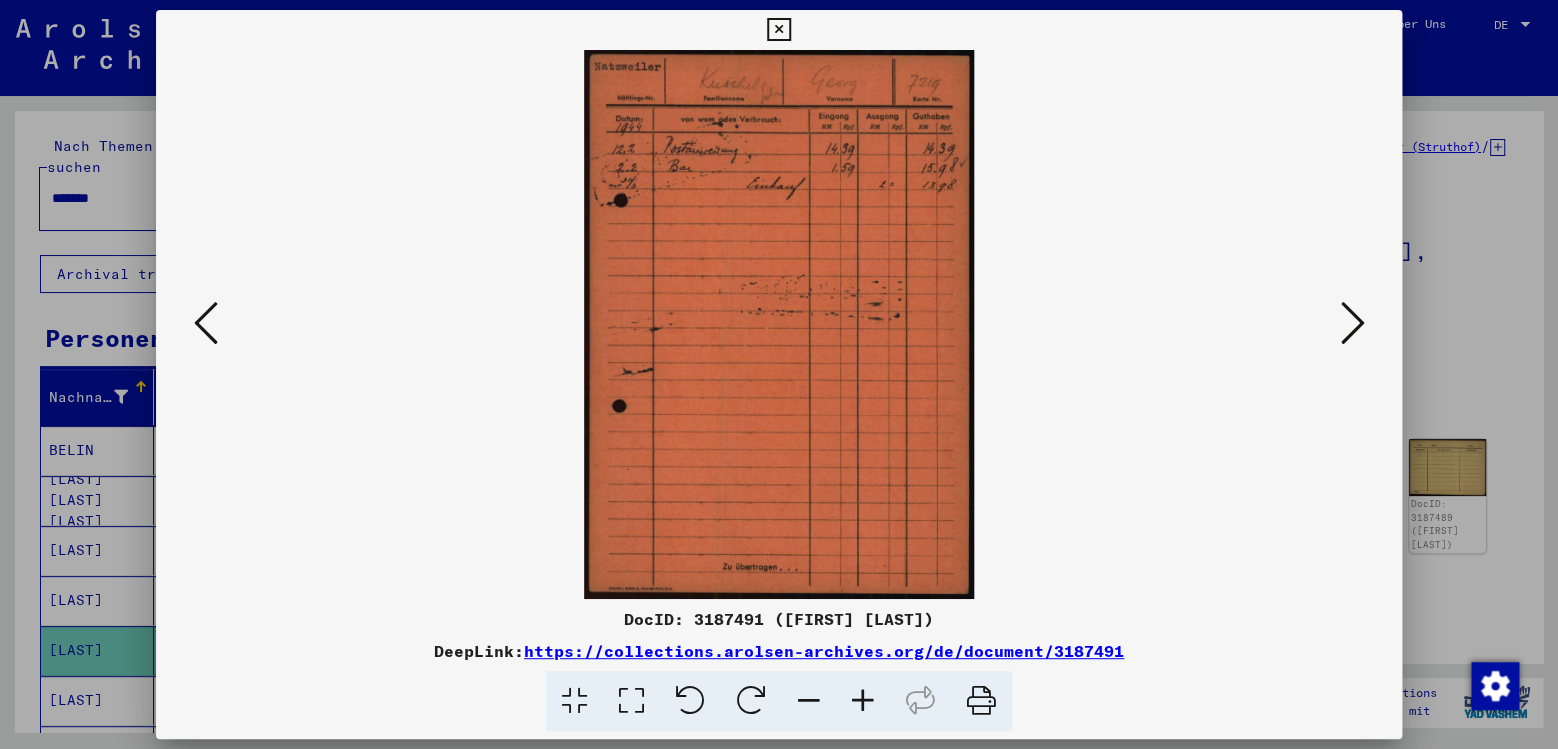 click at bounding box center [1352, 323] 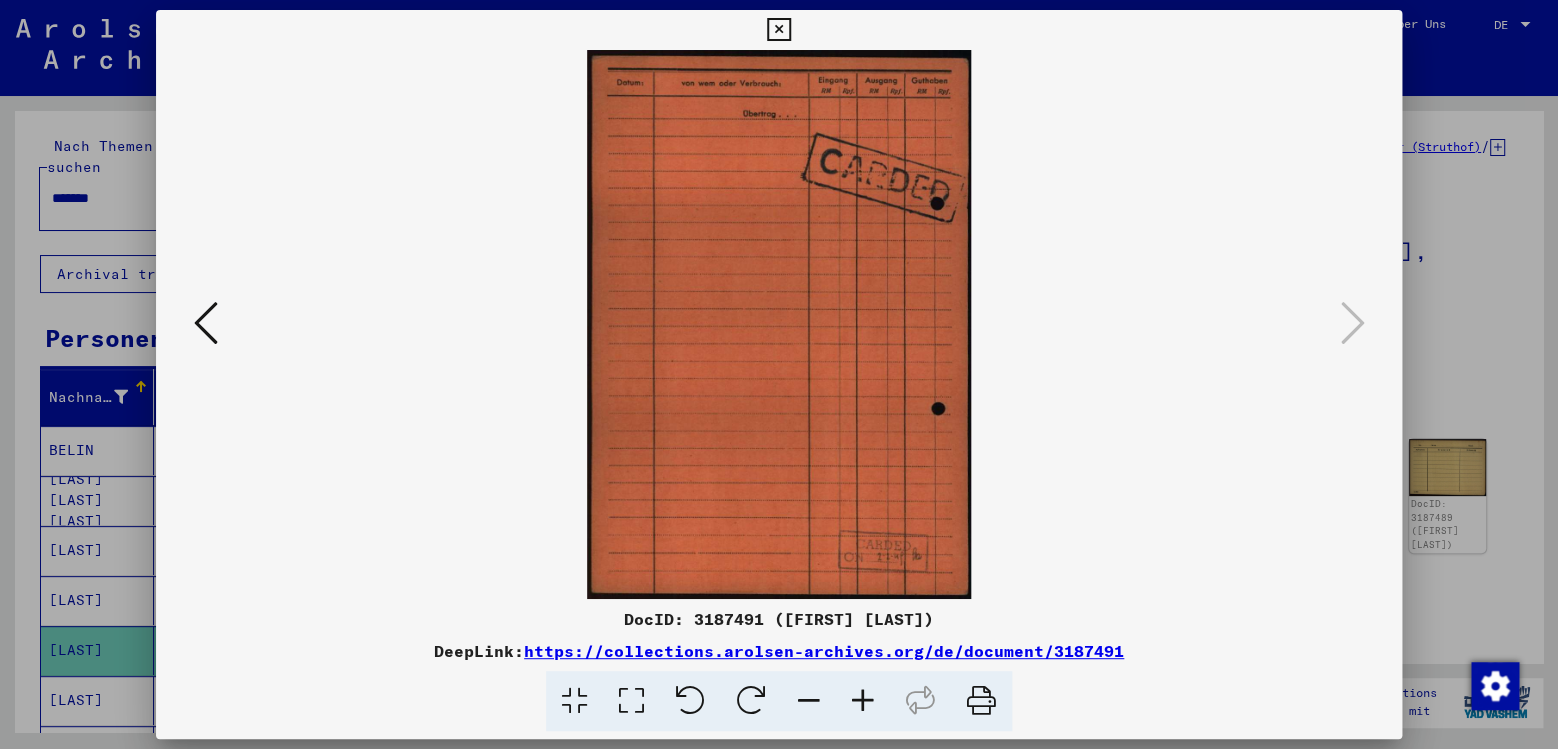 click at bounding box center (778, 30) 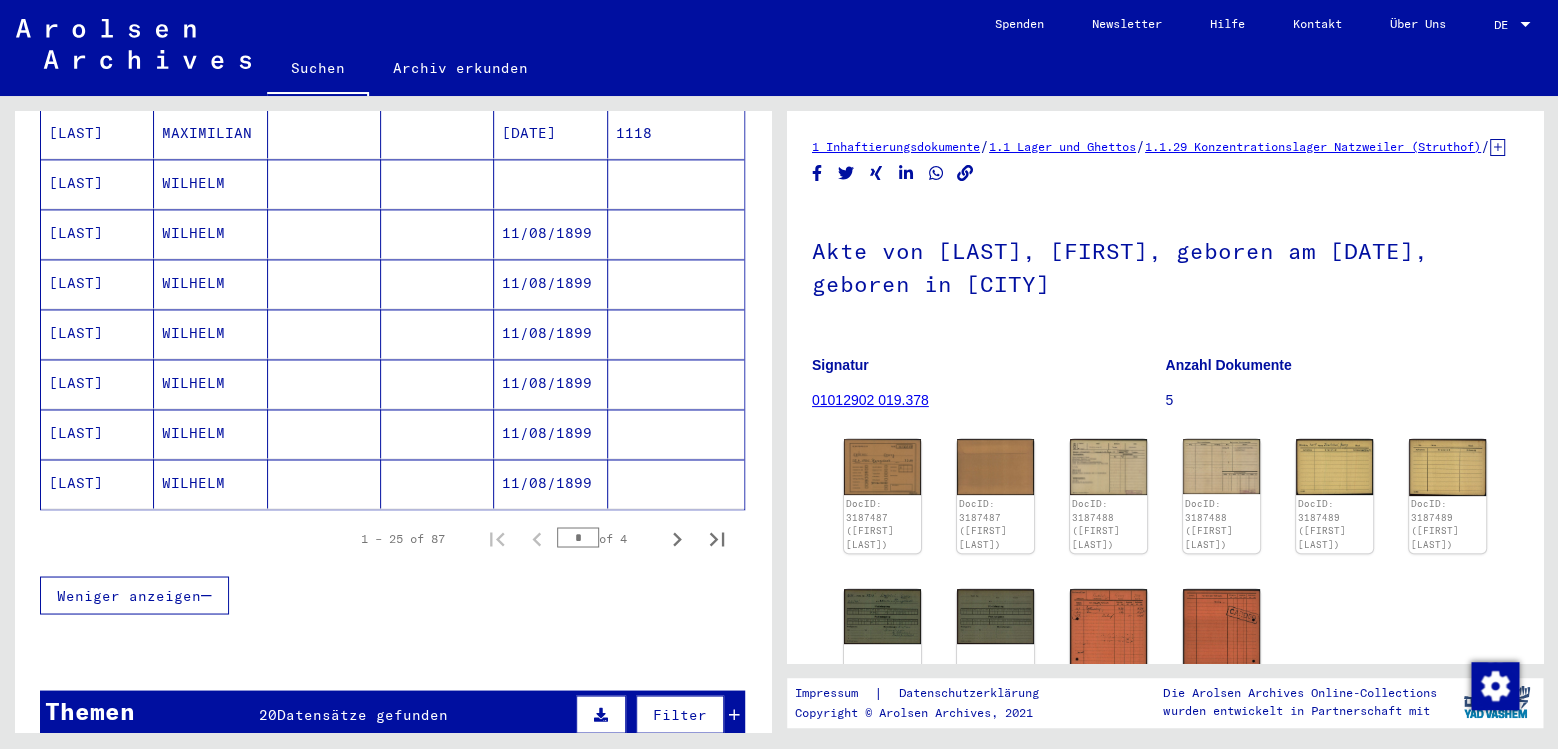 scroll, scrollTop: 1260, scrollLeft: 0, axis: vertical 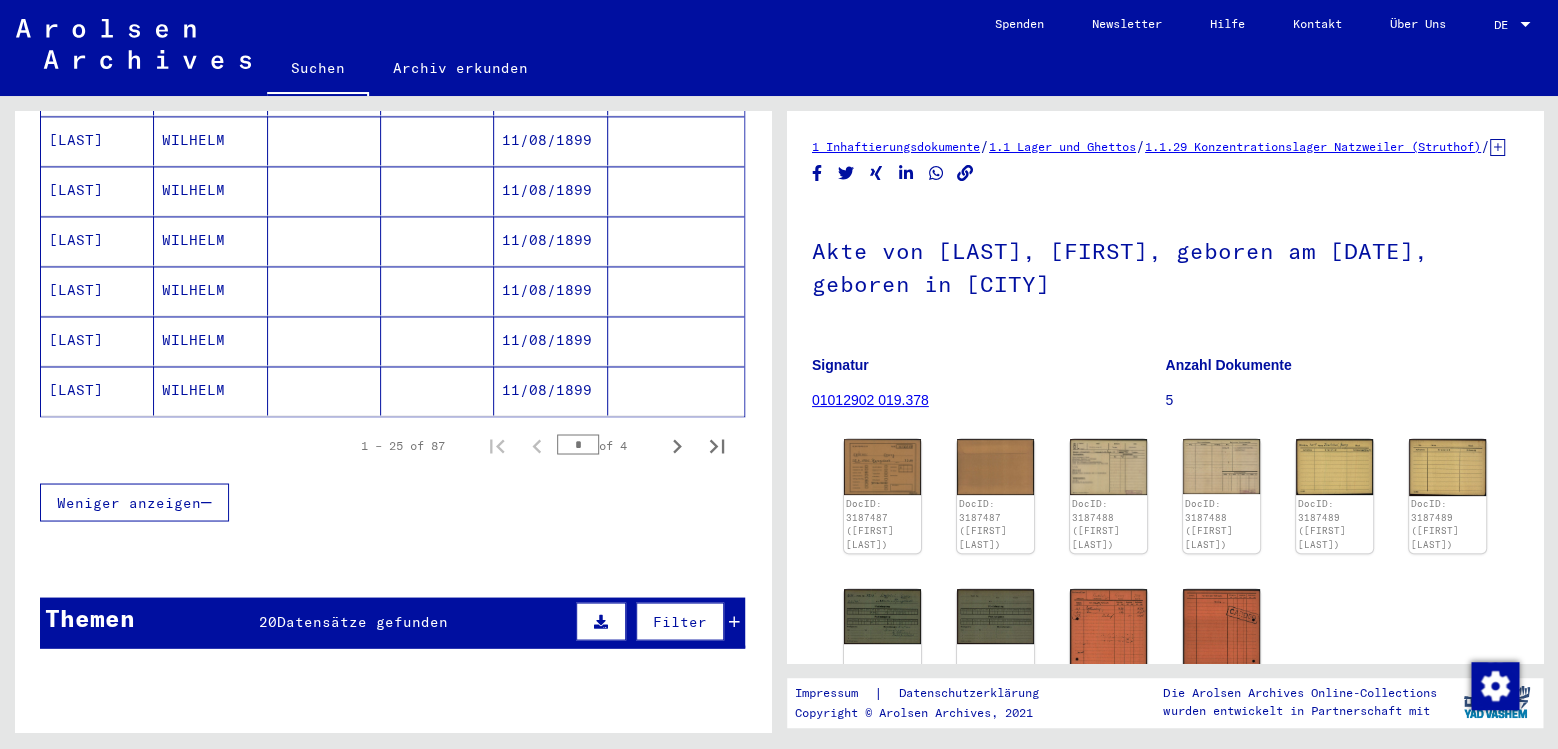 click on "WILHELM" 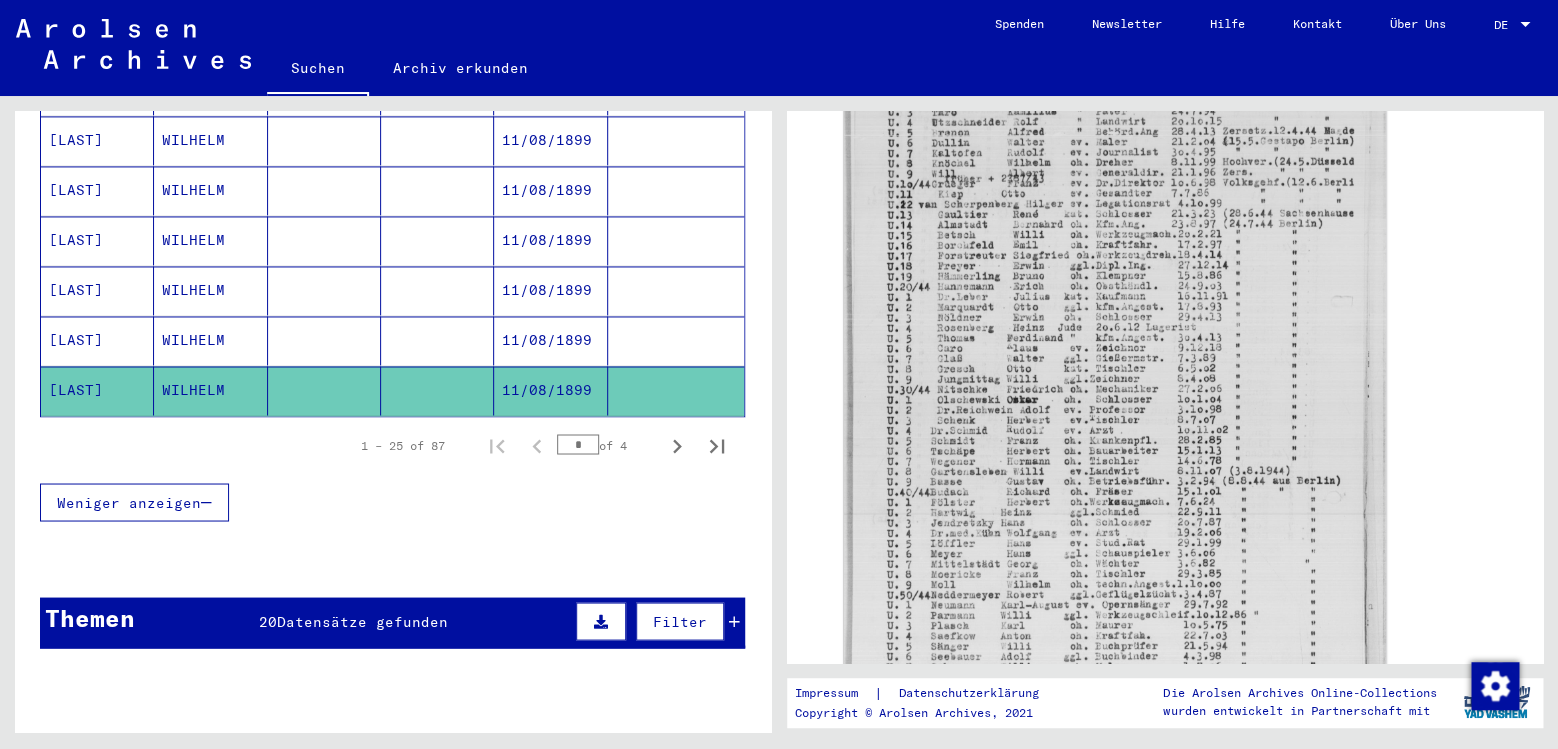 scroll, scrollTop: 735, scrollLeft: 0, axis: vertical 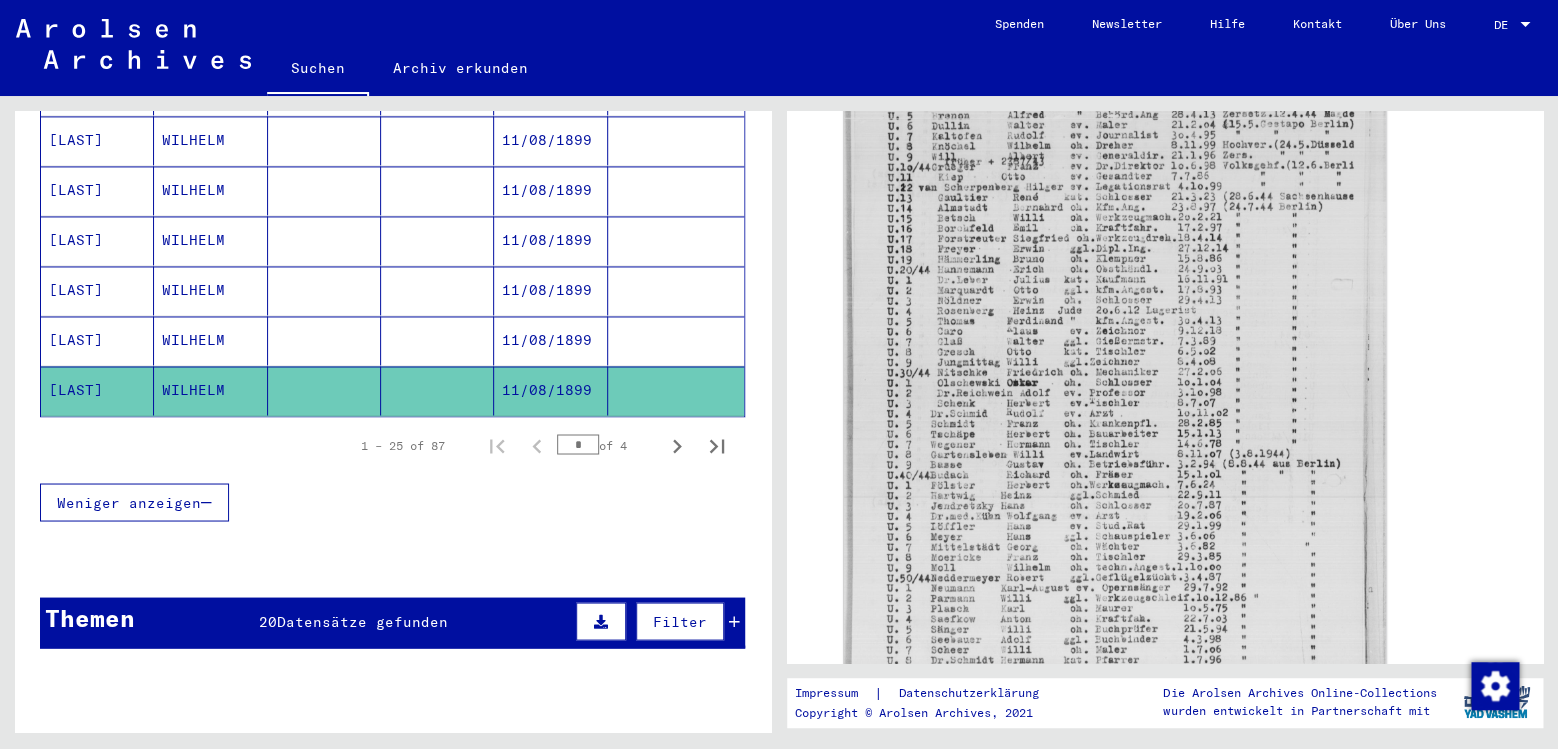 click at bounding box center (324, 390) 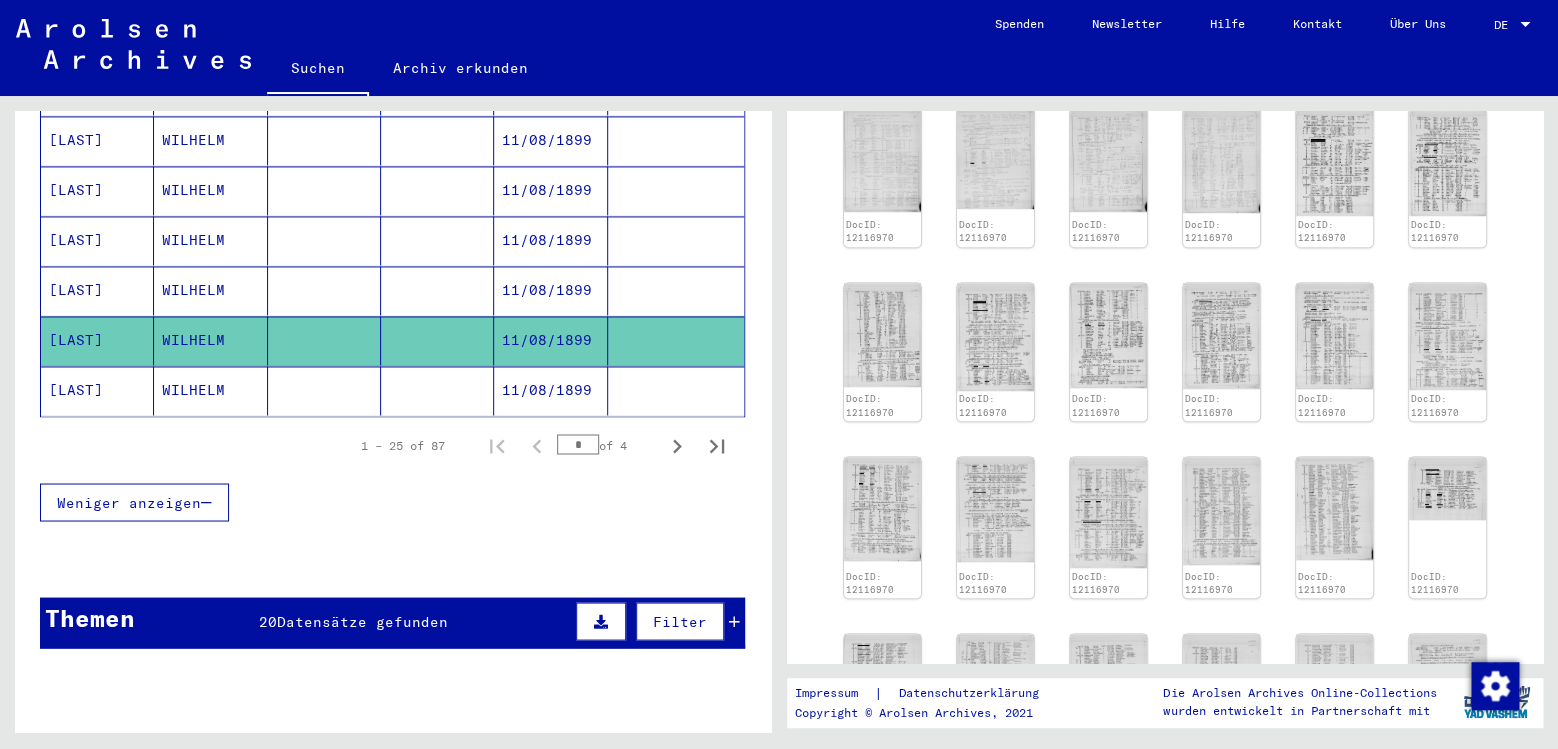 scroll, scrollTop: 630, scrollLeft: 0, axis: vertical 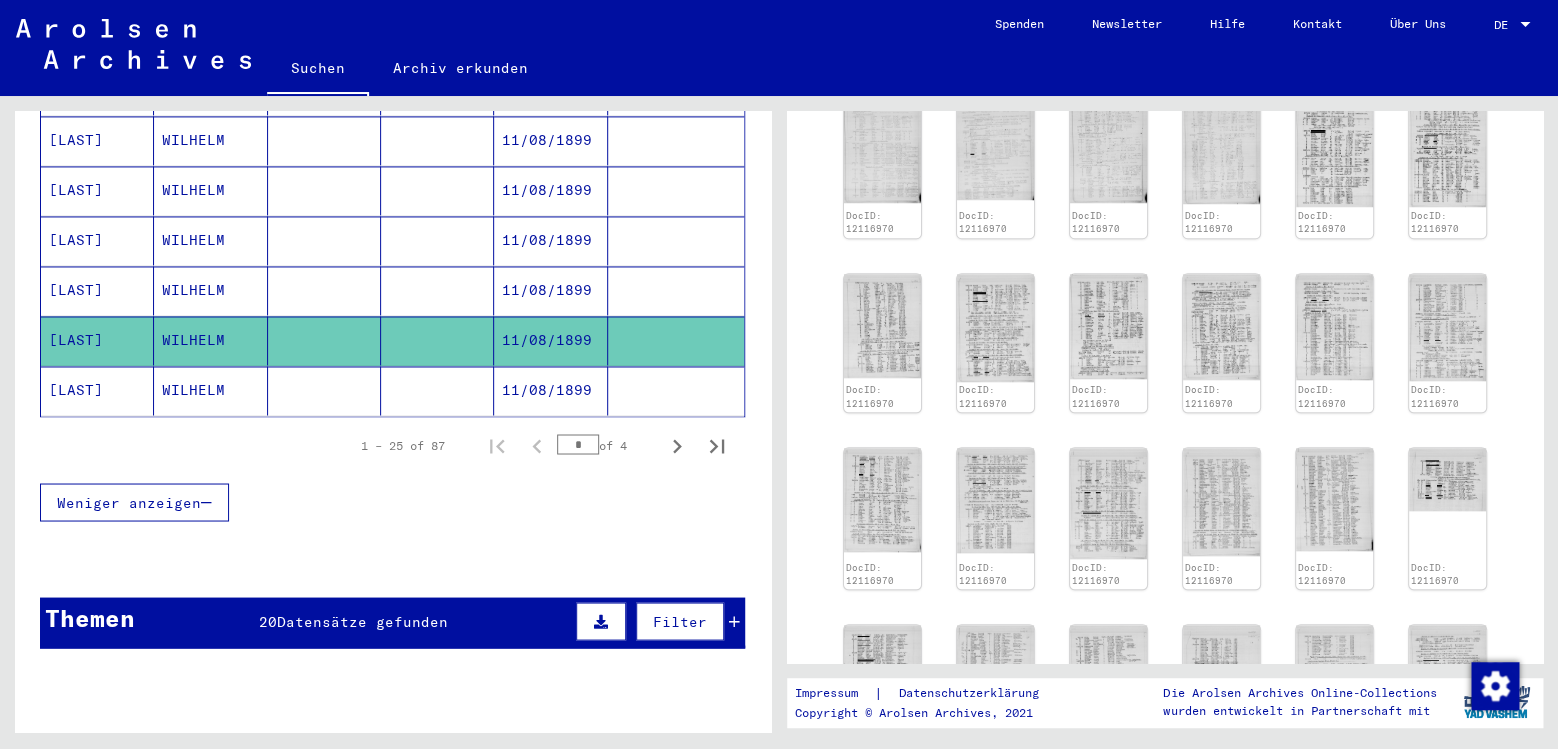 click at bounding box center (324, 340) 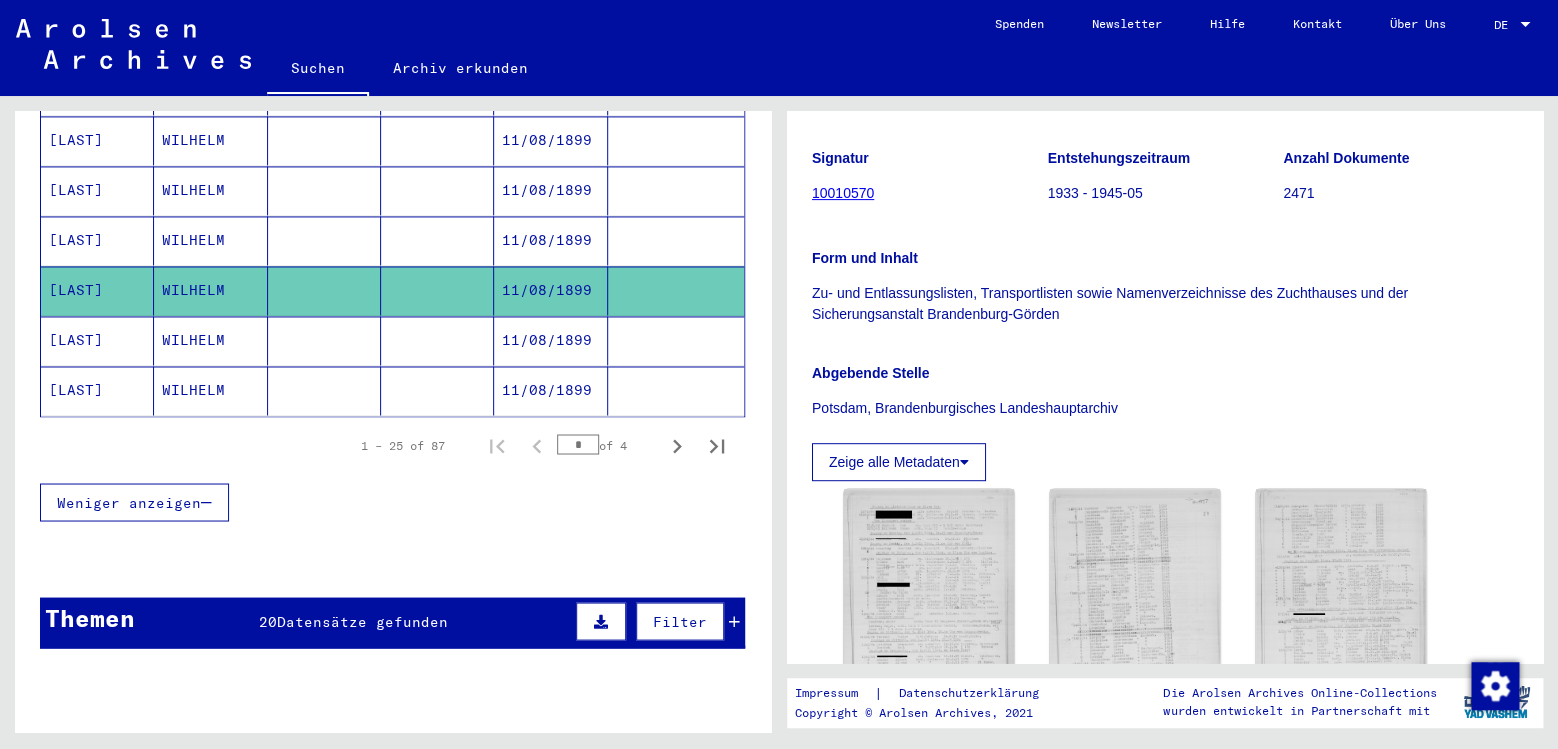scroll, scrollTop: 420, scrollLeft: 0, axis: vertical 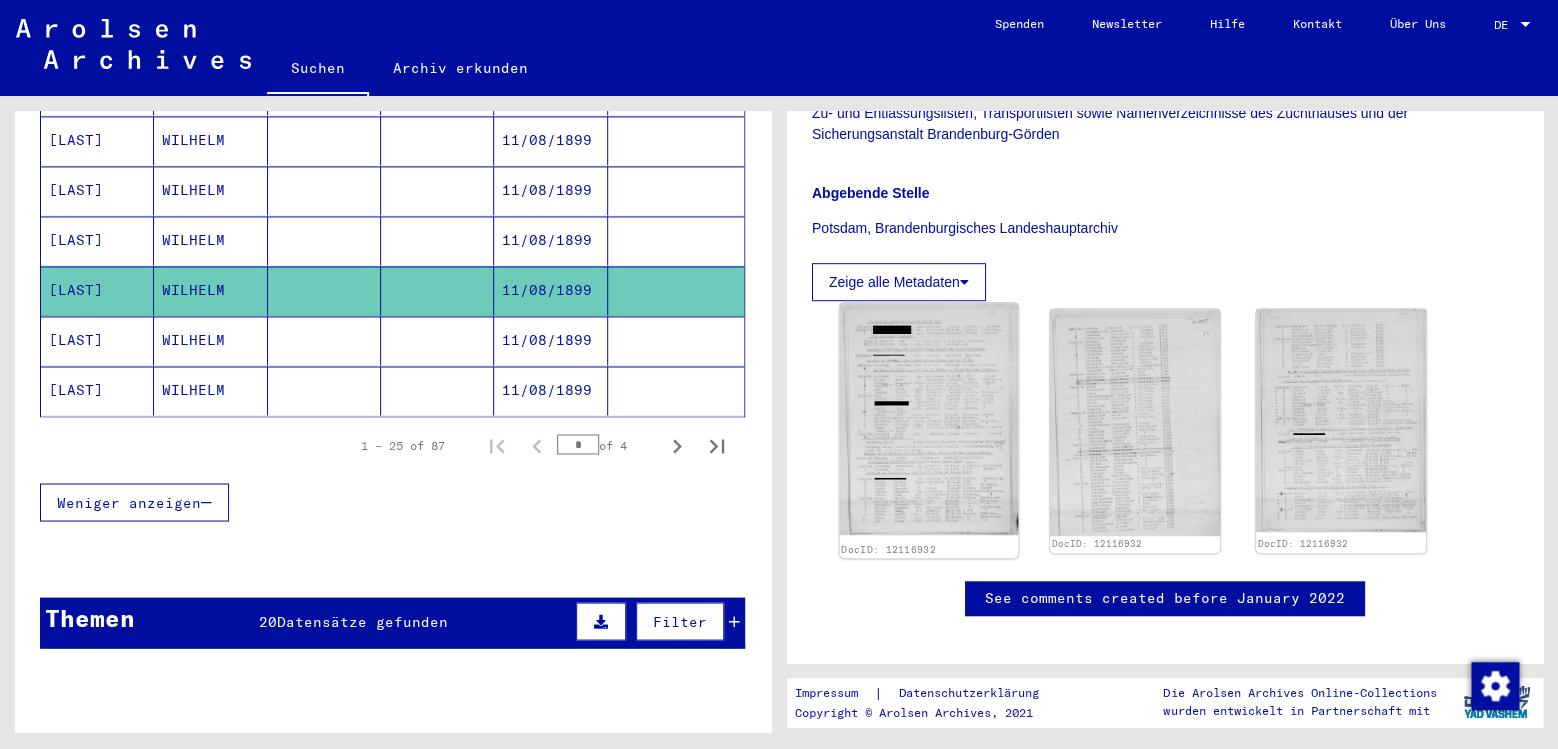 click 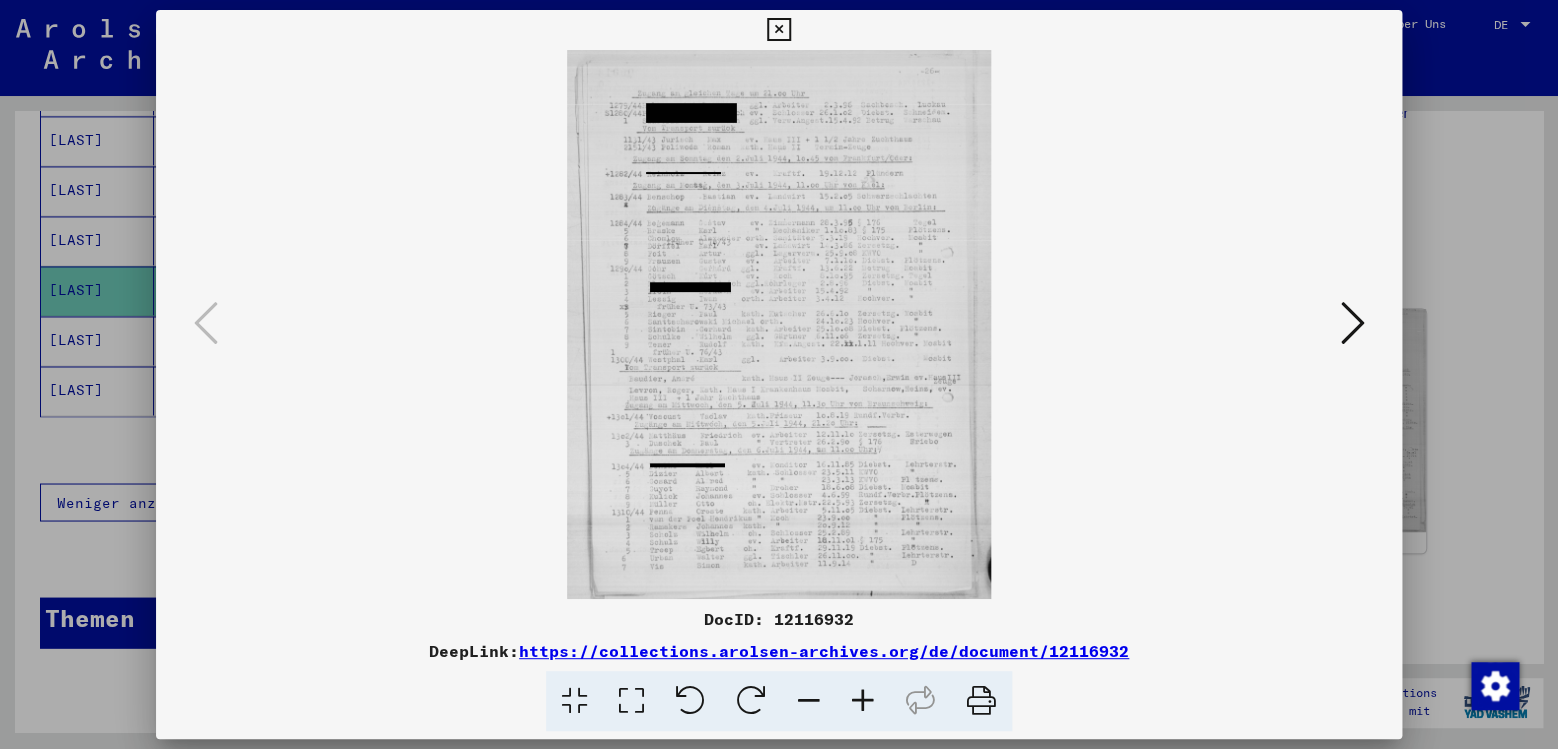click at bounding box center (778, 30) 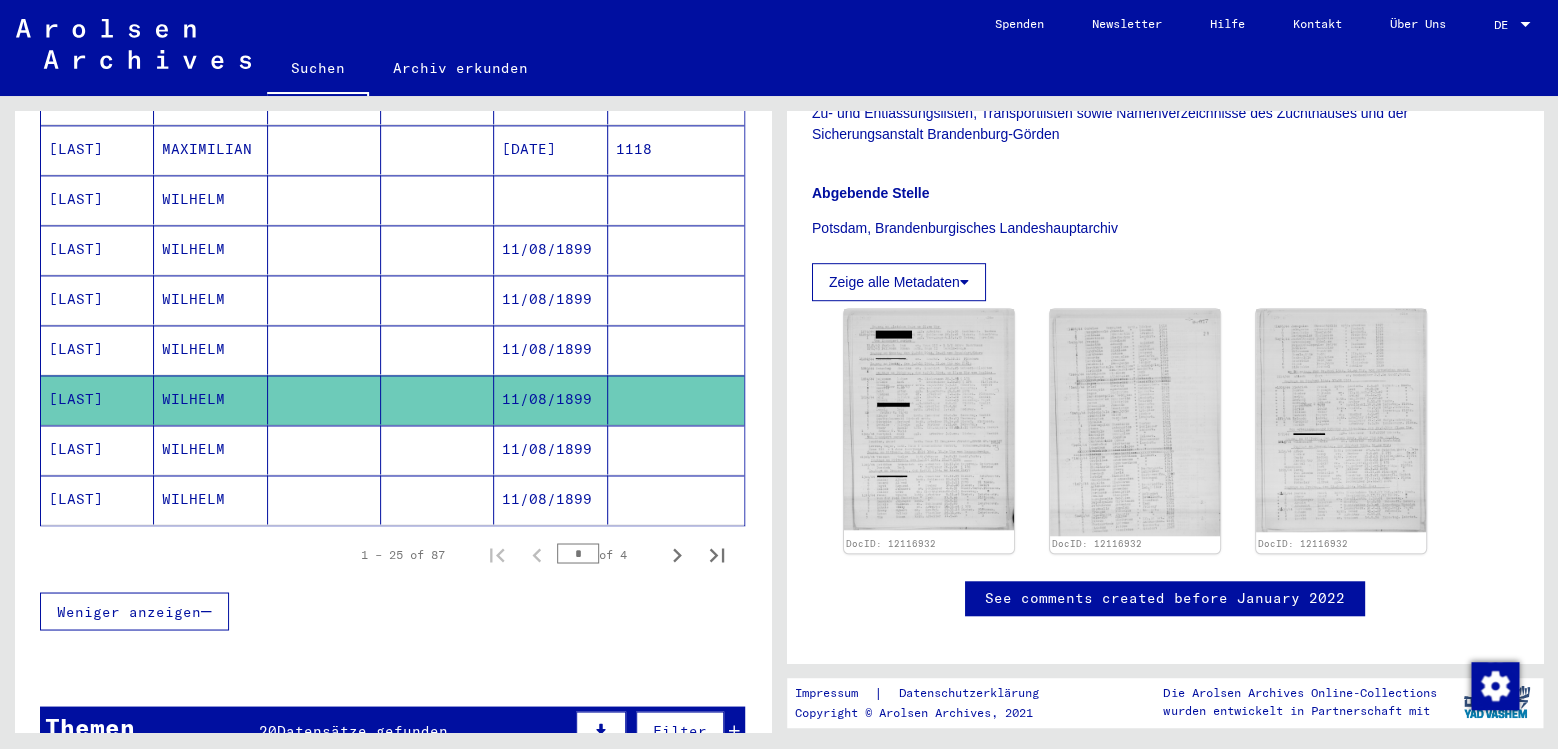 scroll, scrollTop: 1050, scrollLeft: 0, axis: vertical 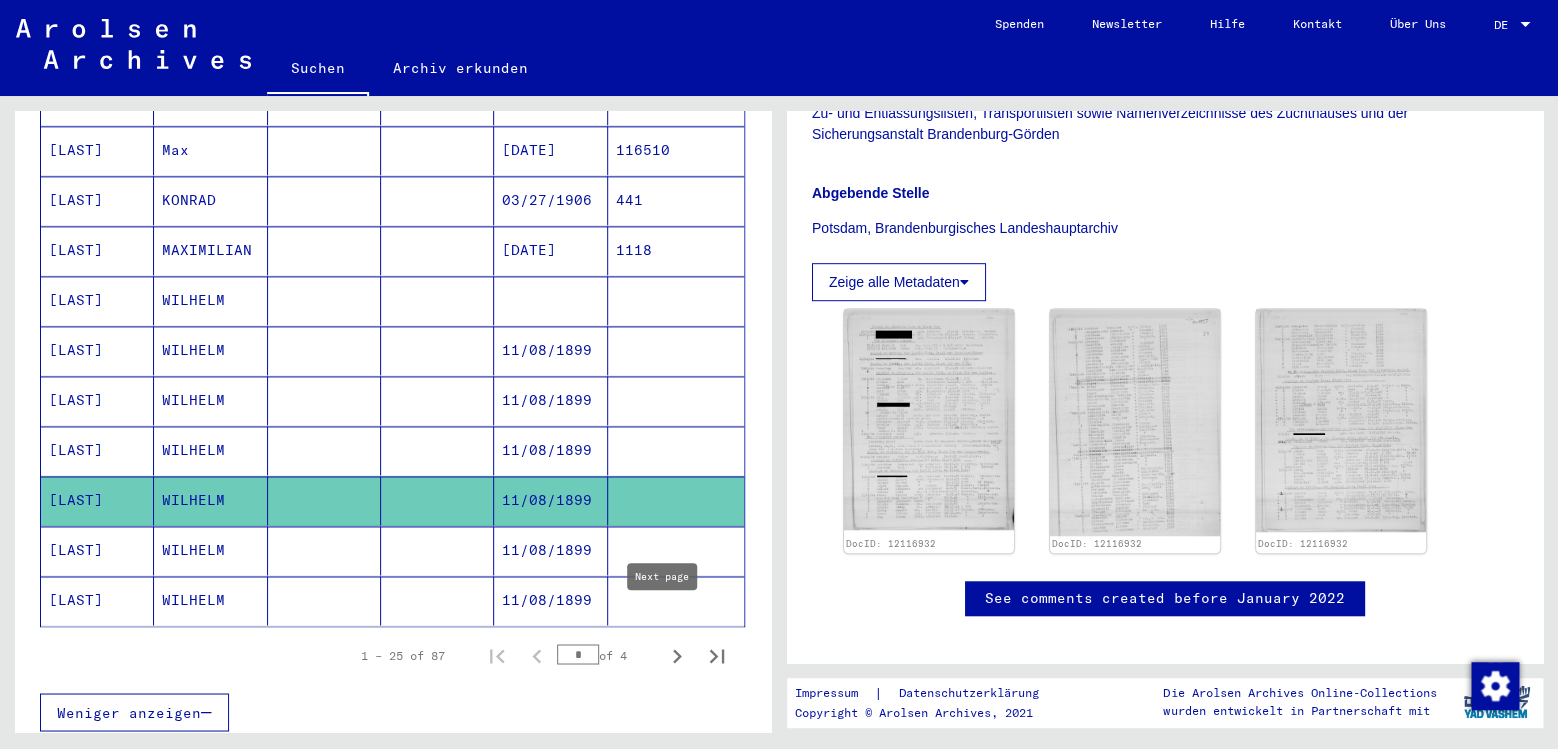 click 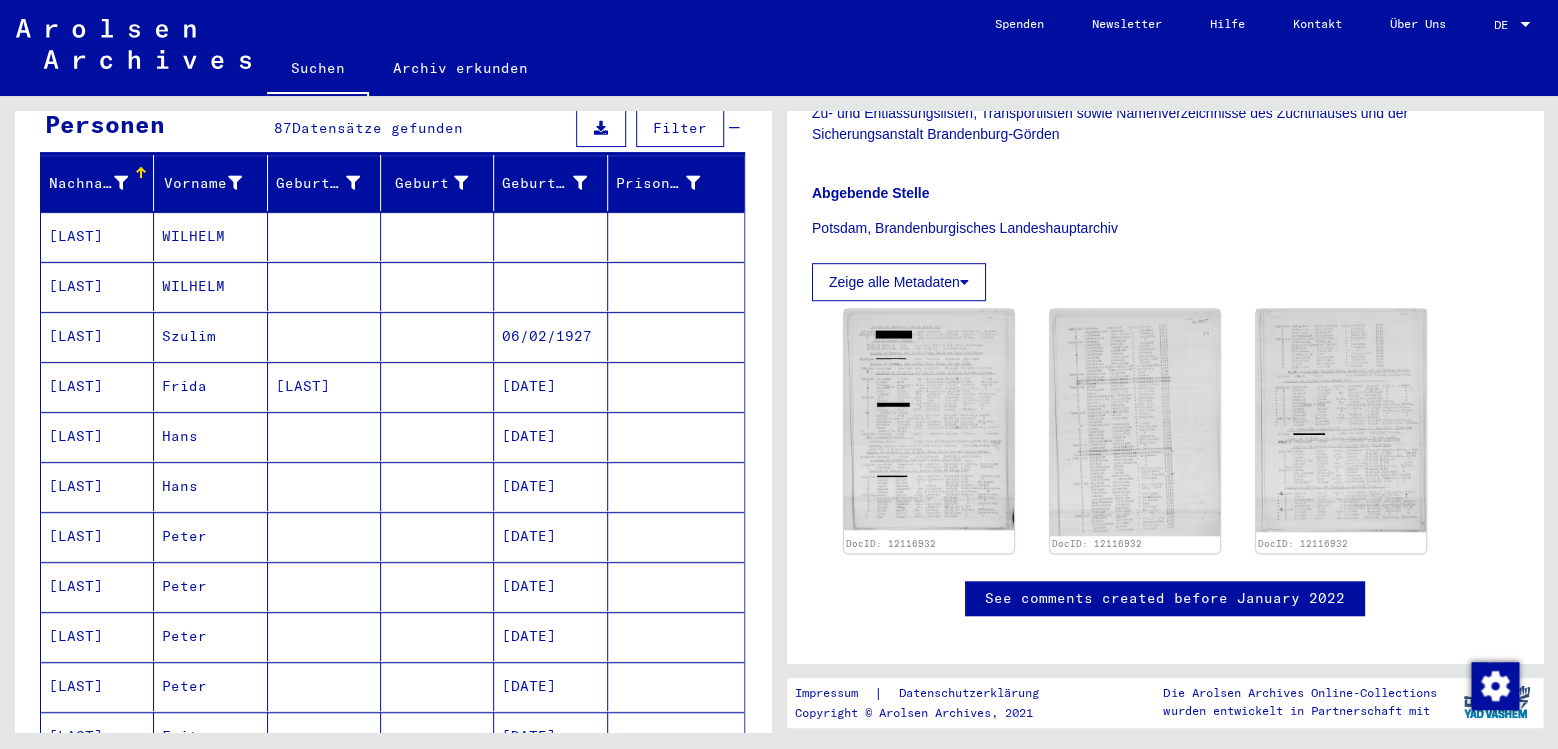 scroll, scrollTop: 210, scrollLeft: 0, axis: vertical 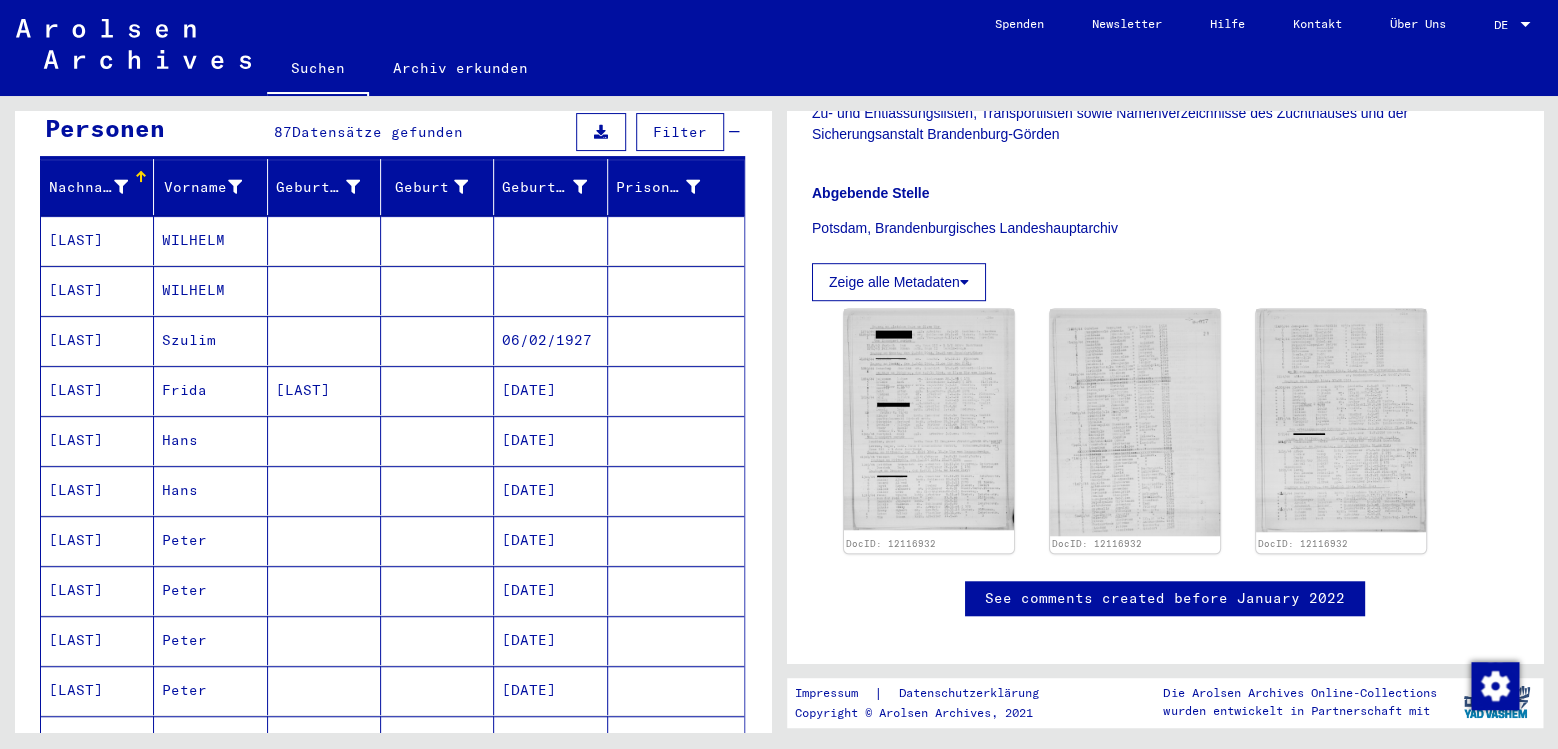 click on "[LAST]" at bounding box center (97, 340) 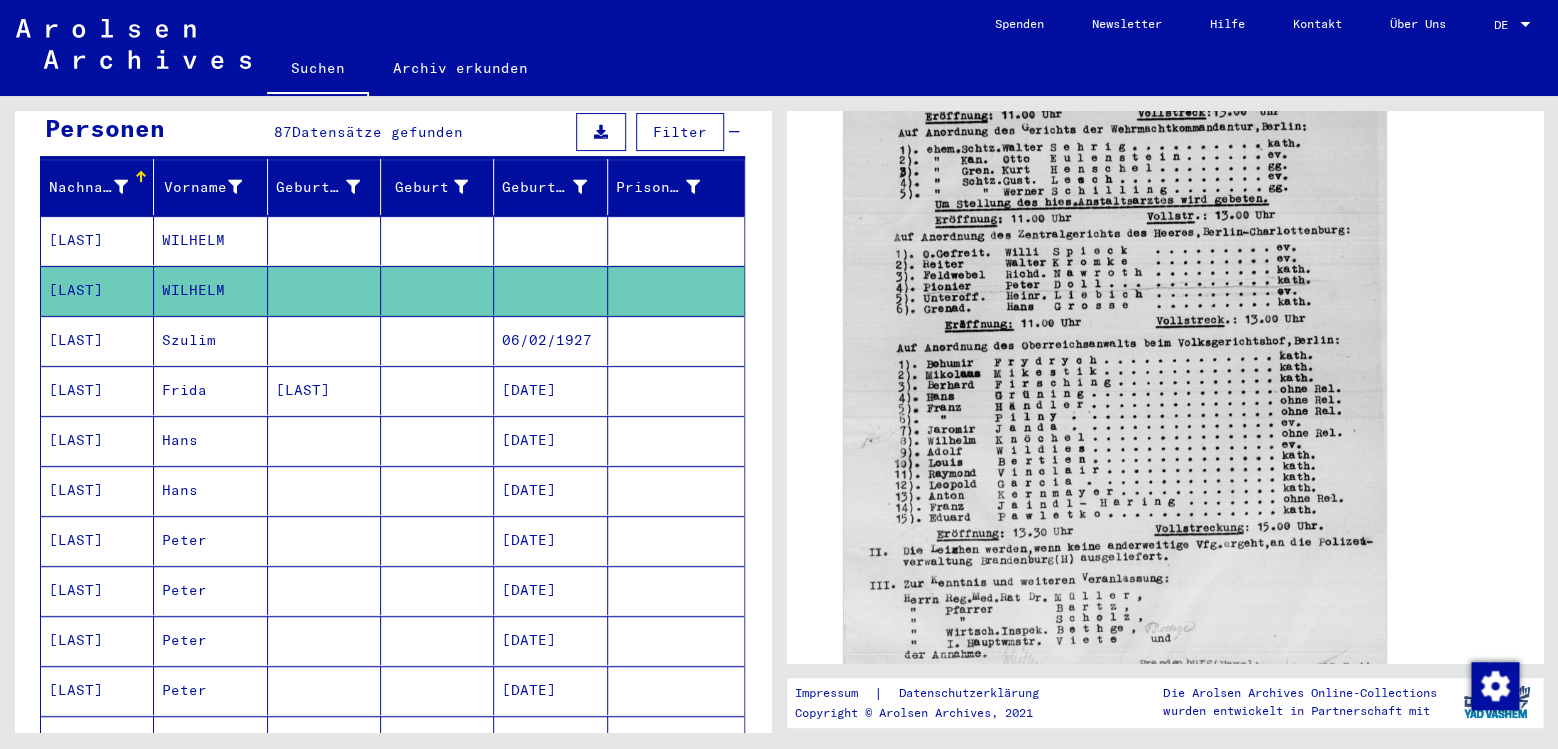 scroll, scrollTop: 840, scrollLeft: 0, axis: vertical 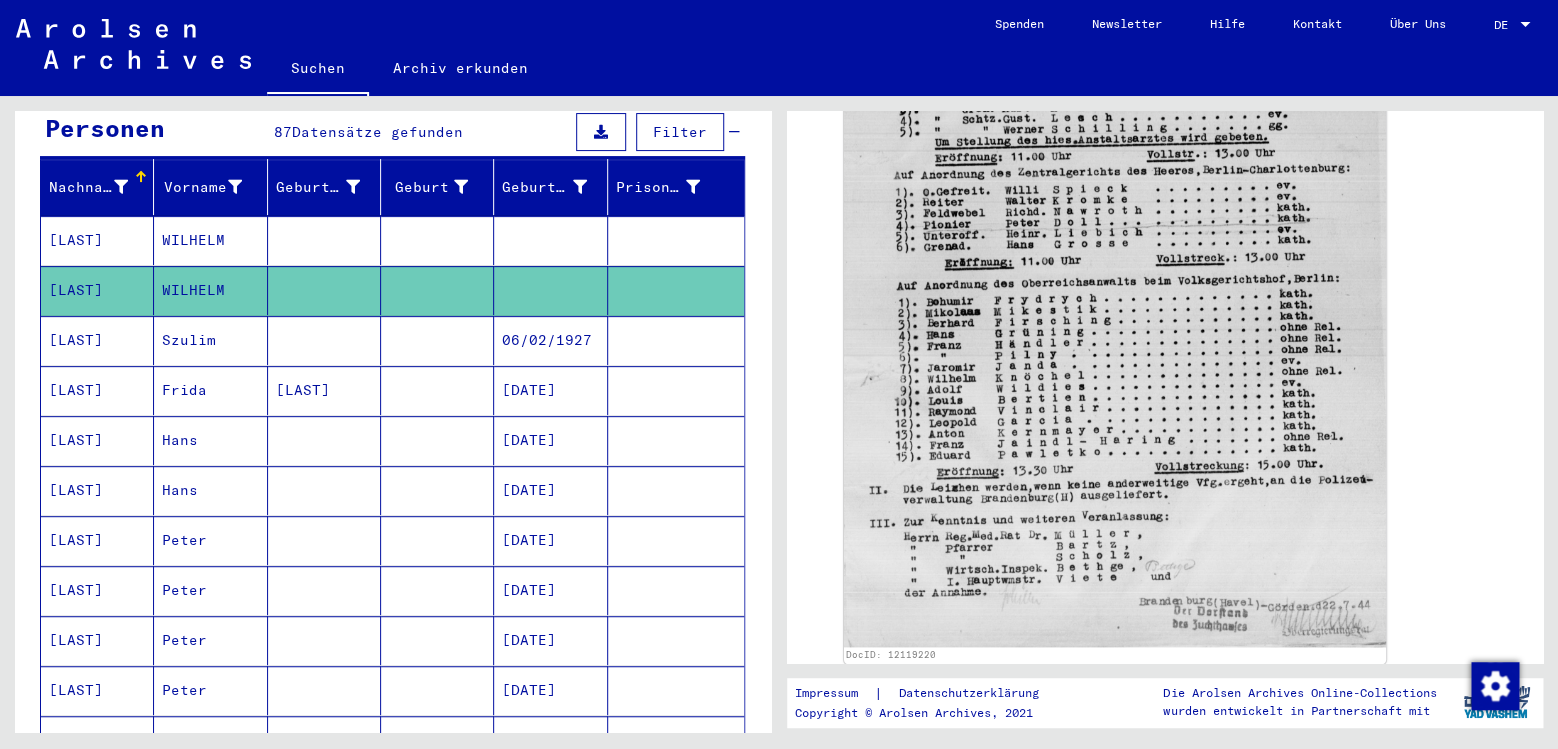 click on "WILHELM" at bounding box center [210, 290] 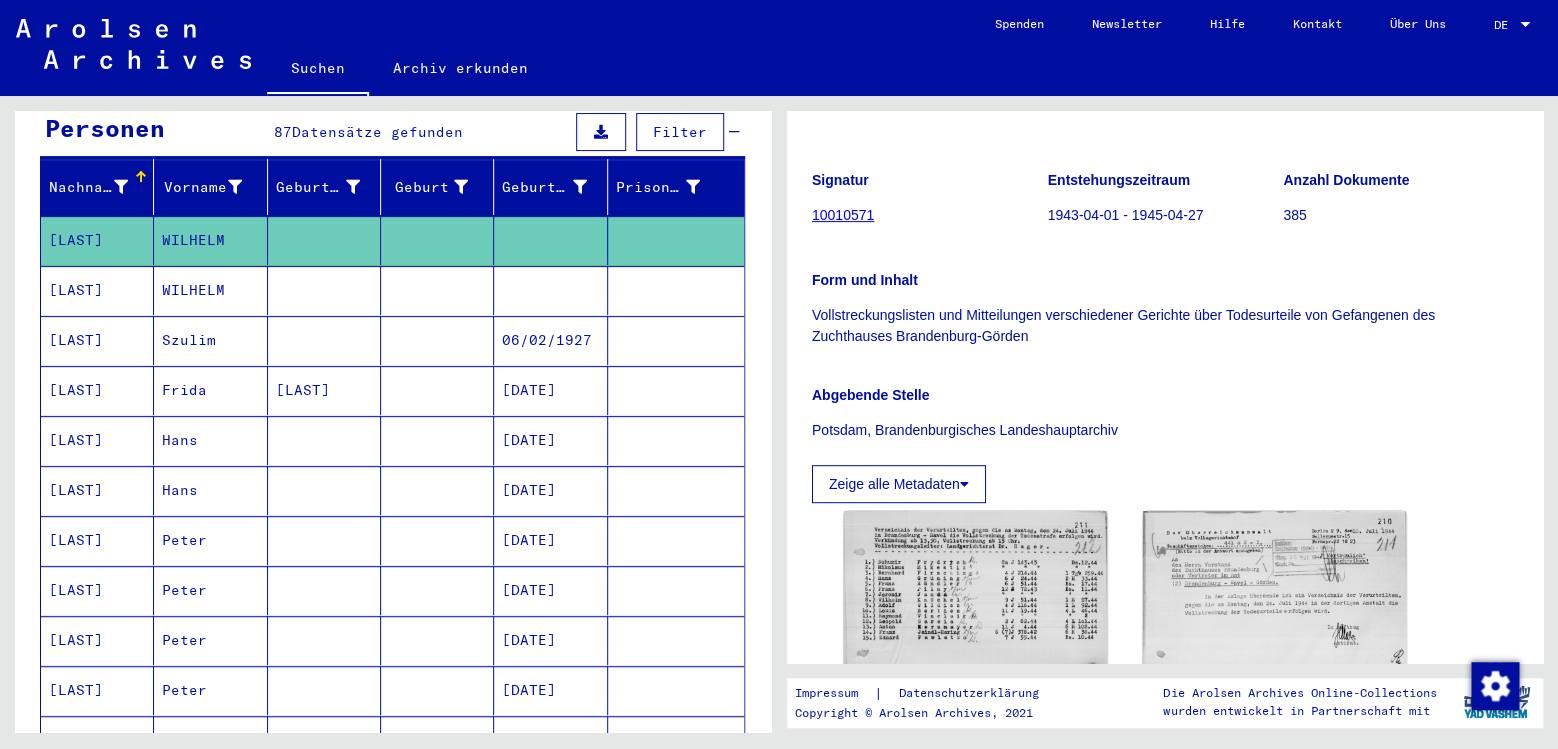 scroll, scrollTop: 525, scrollLeft: 0, axis: vertical 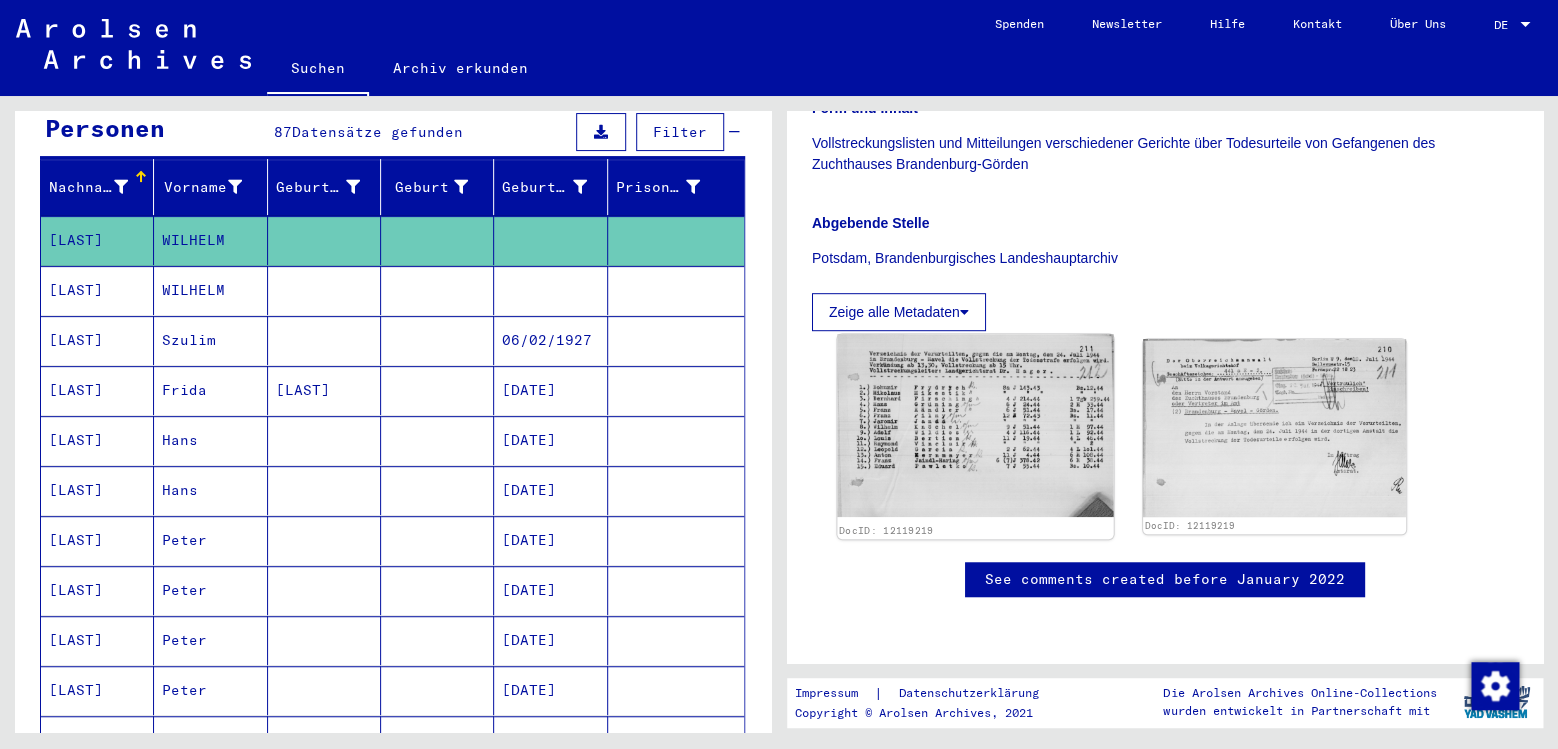 click 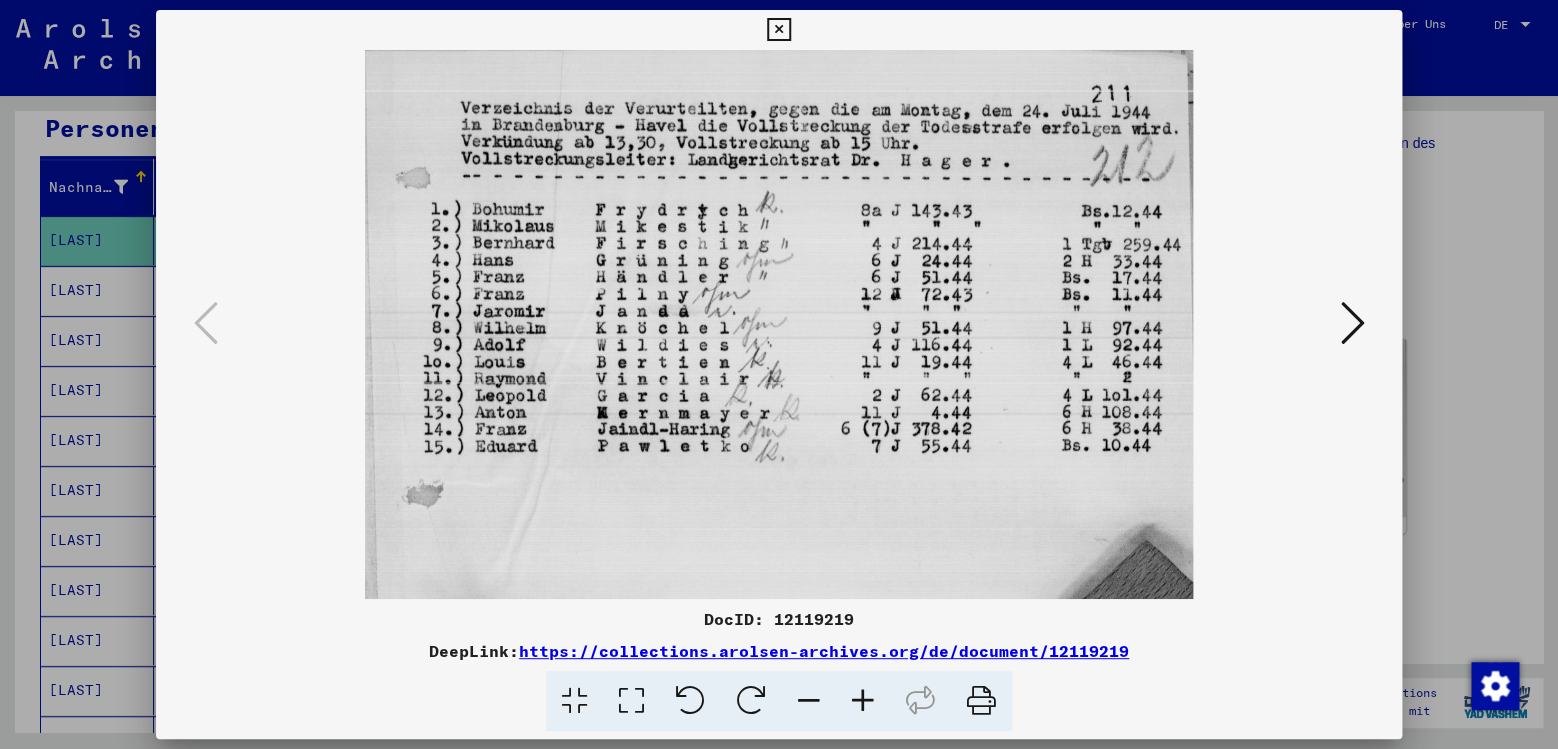 click at bounding box center (778, 30) 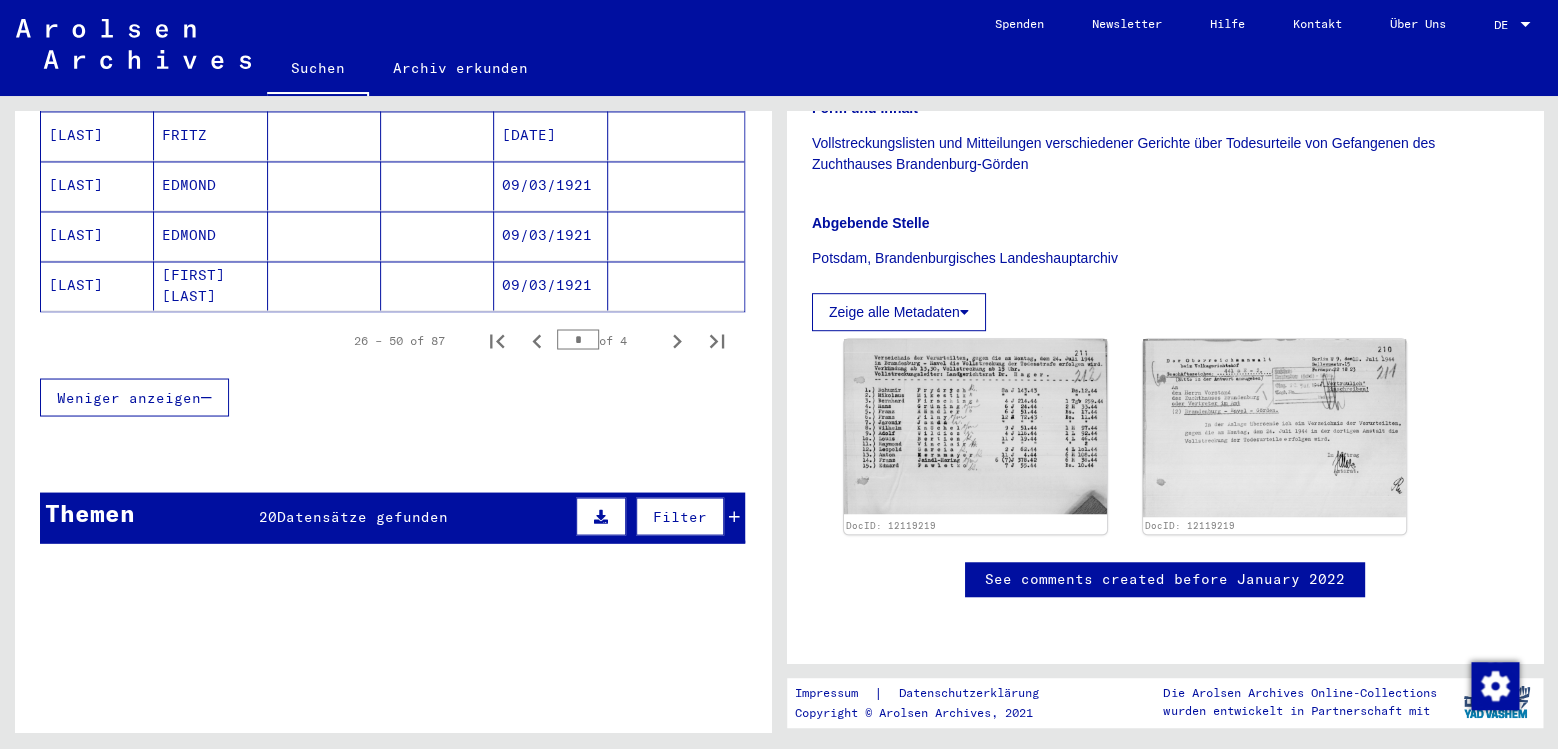 scroll, scrollTop: 1155, scrollLeft: 0, axis: vertical 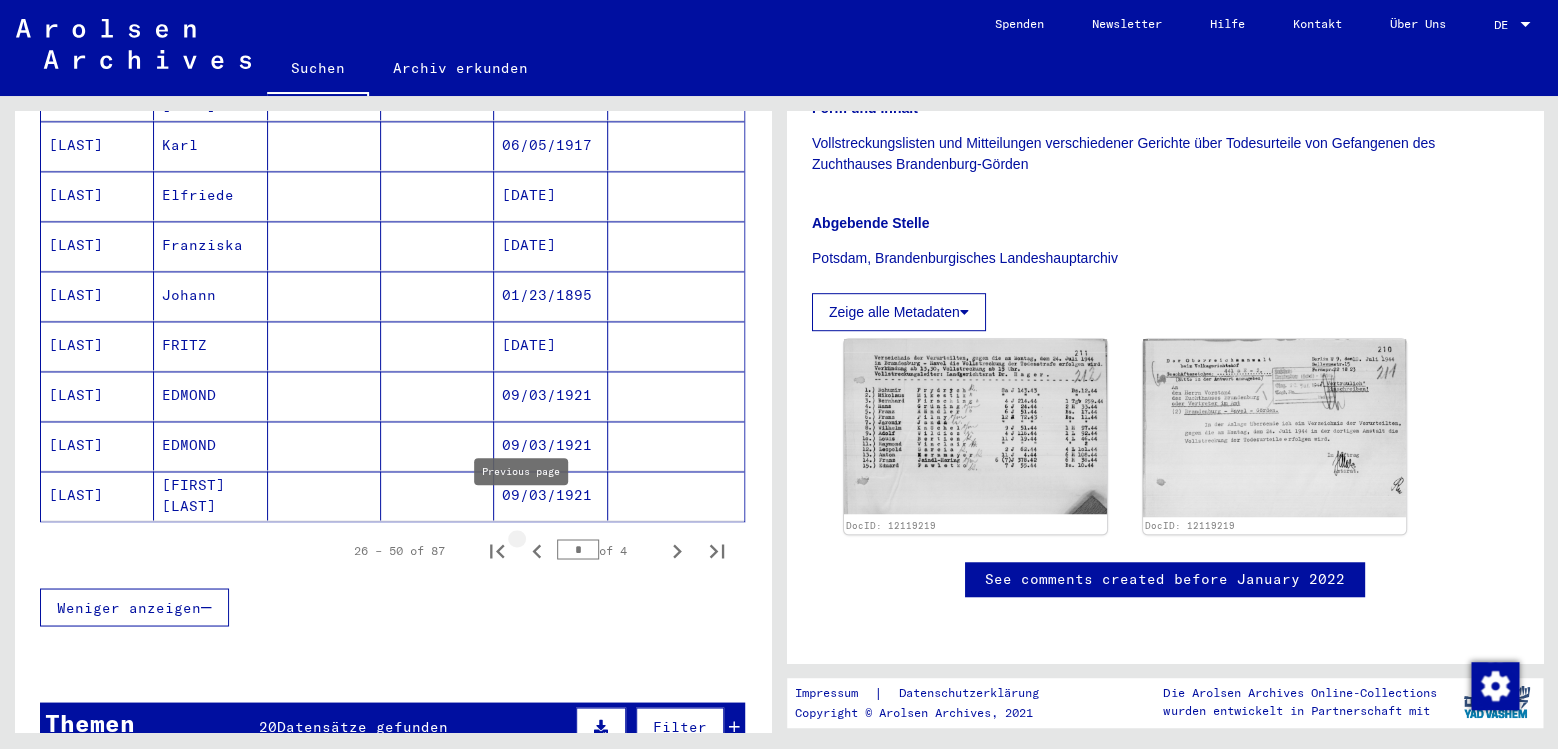 click 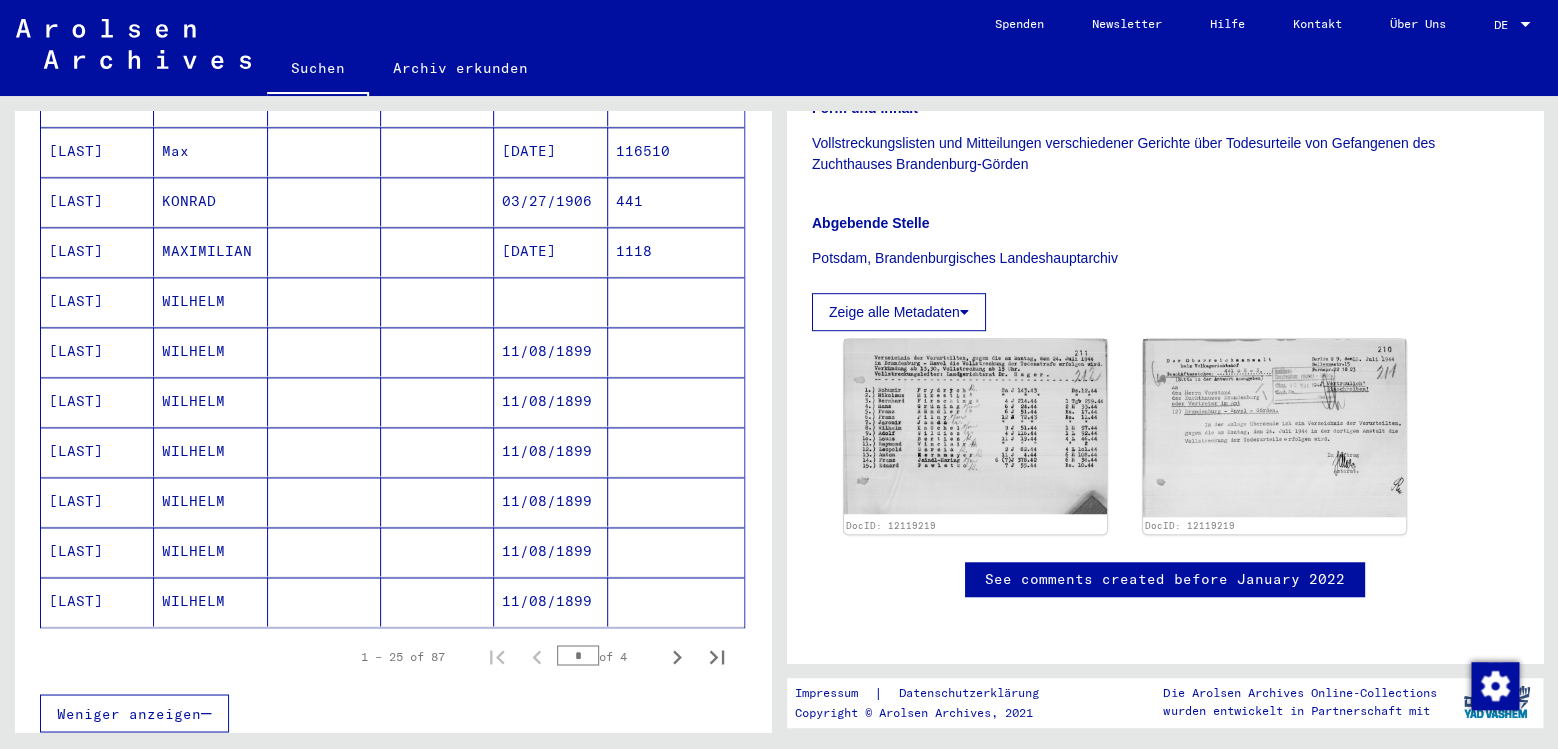 scroll, scrollTop: 945, scrollLeft: 0, axis: vertical 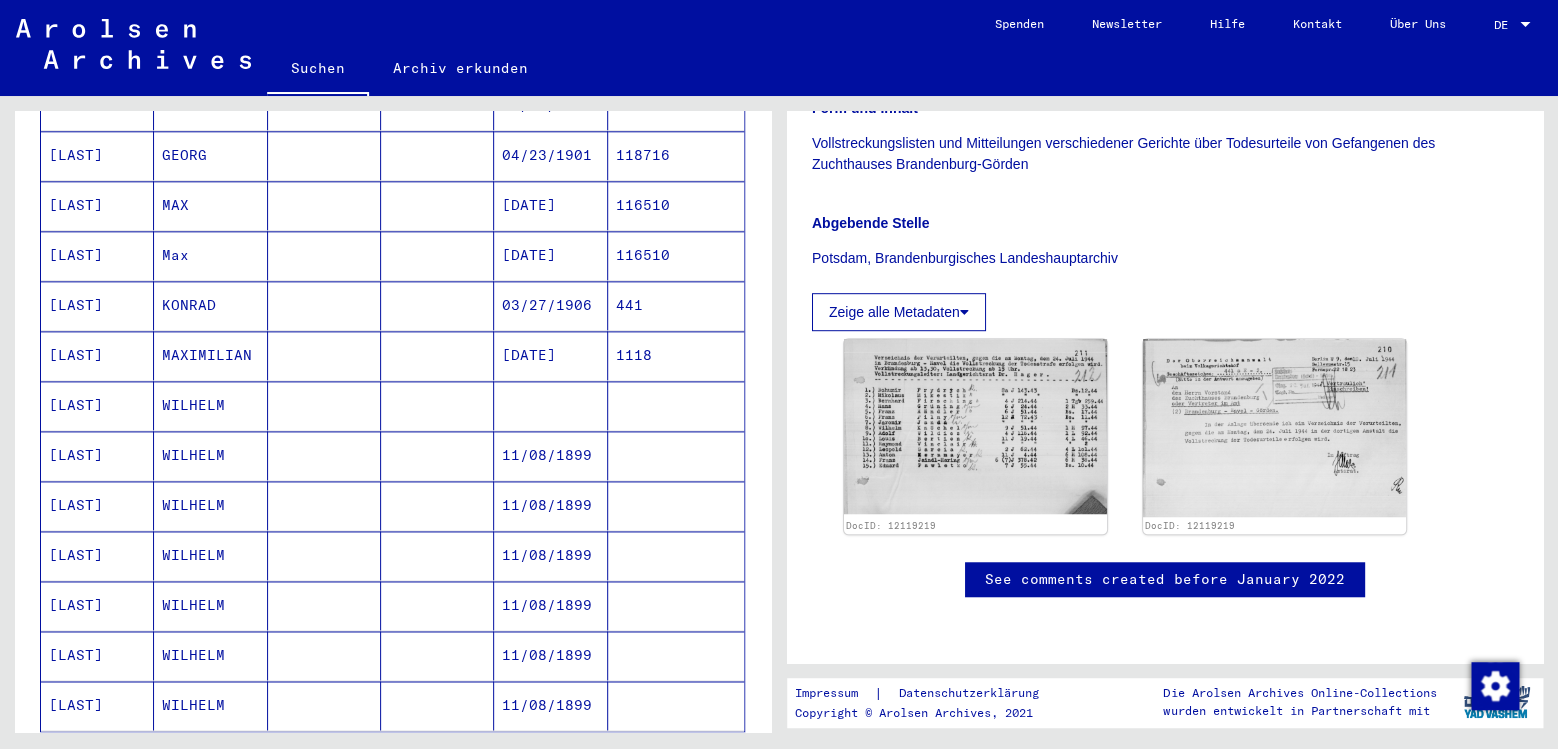 click on "[LAST]" at bounding box center (97, 505) 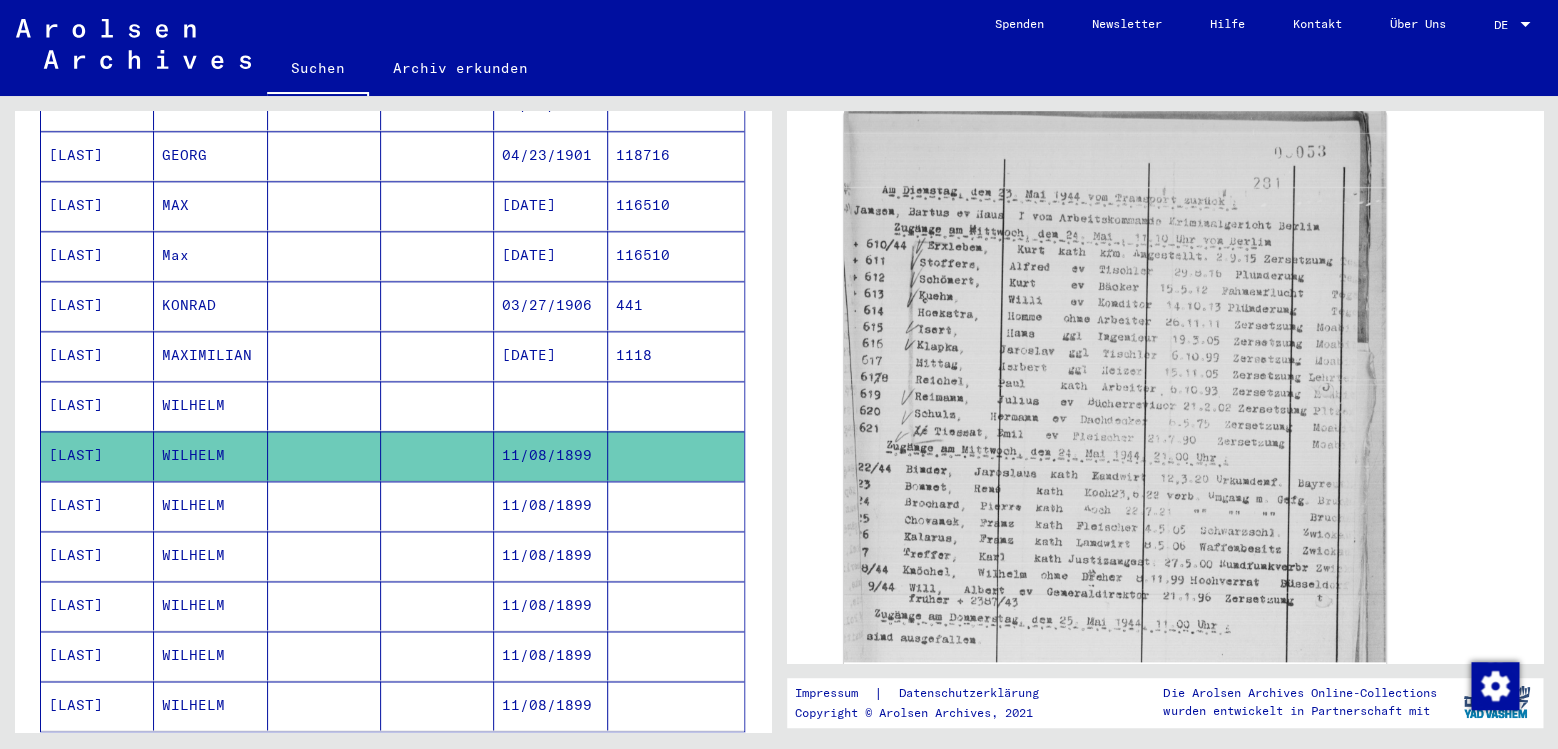 scroll, scrollTop: 630, scrollLeft: 0, axis: vertical 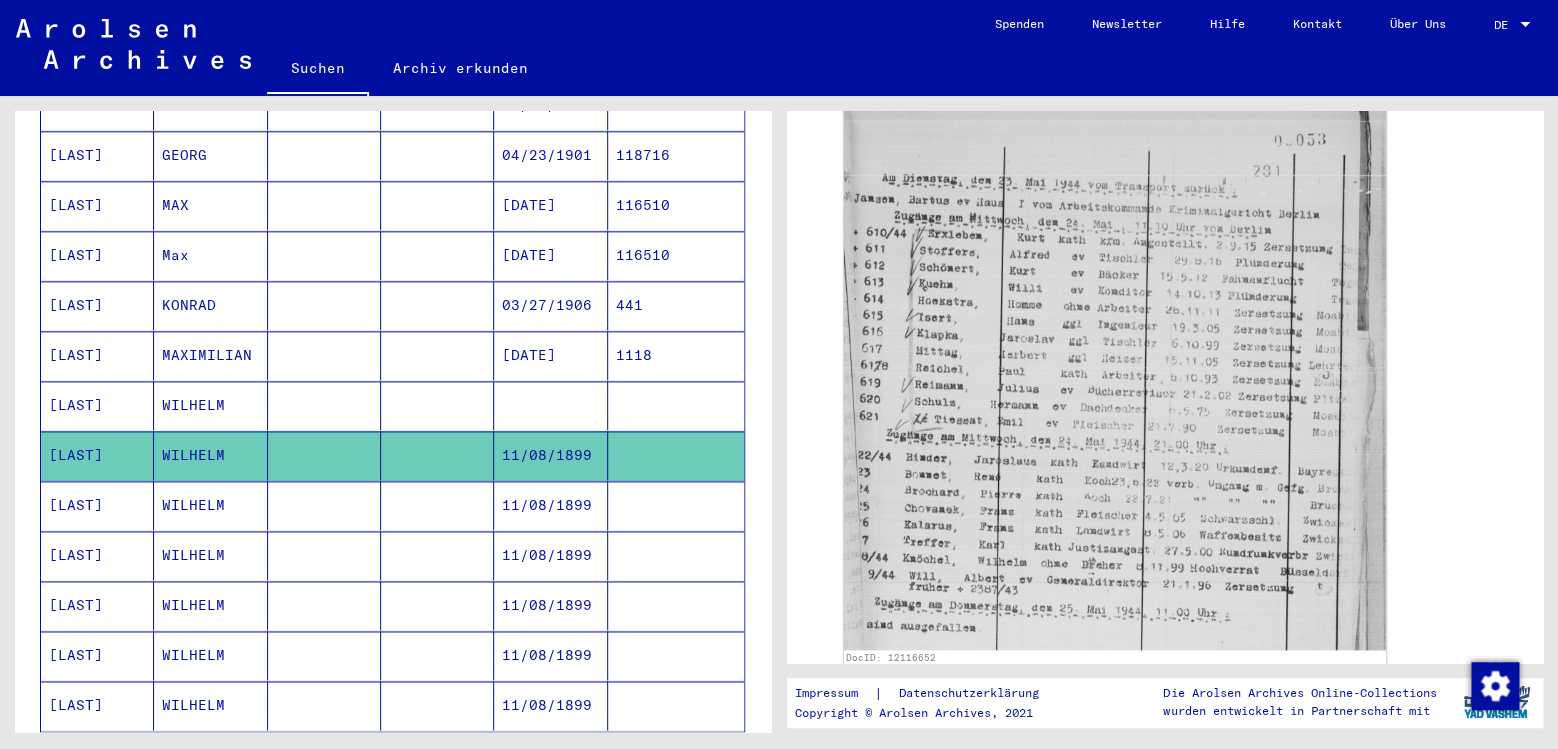 click on "WILHELM" at bounding box center (210, 555) 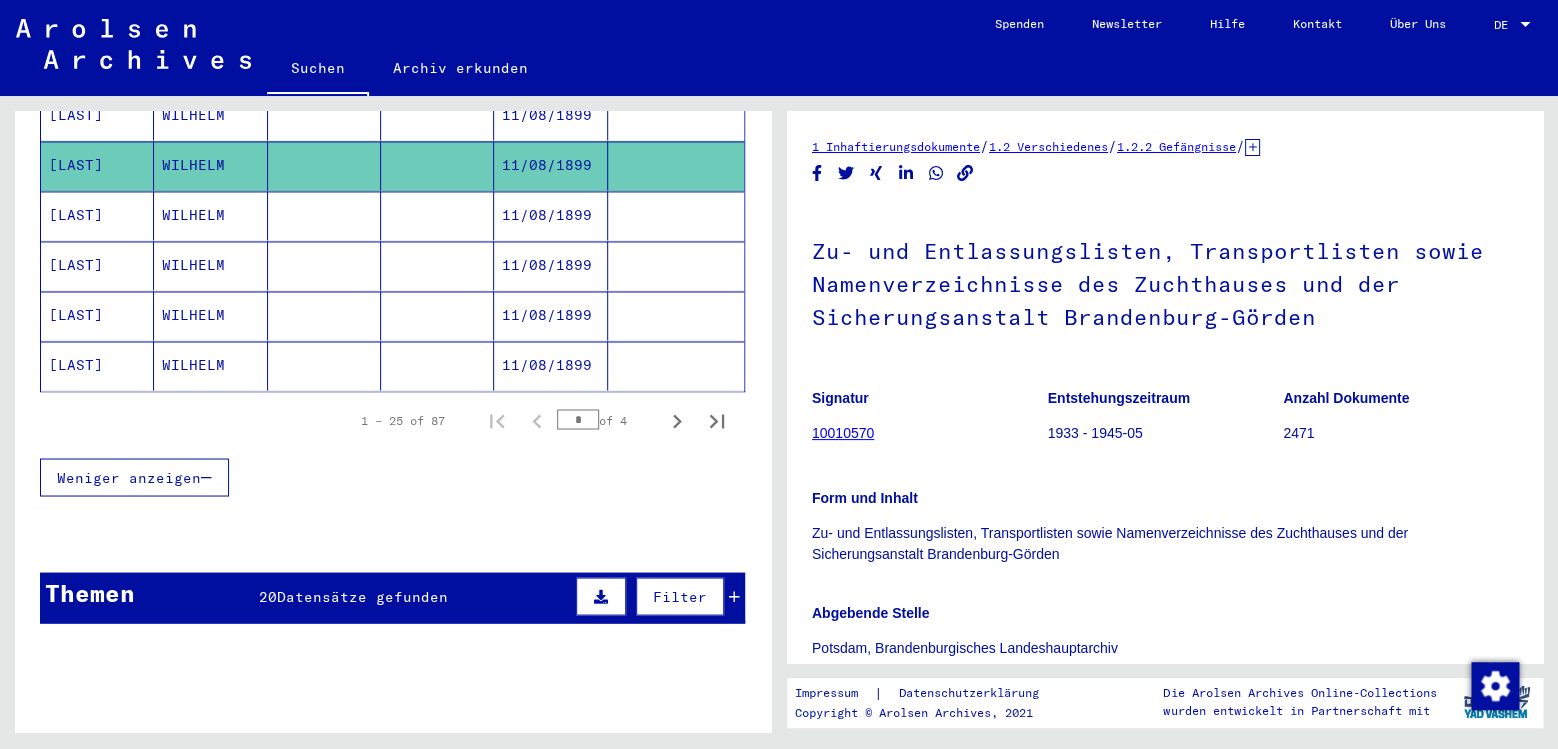 scroll, scrollTop: 1365, scrollLeft: 0, axis: vertical 